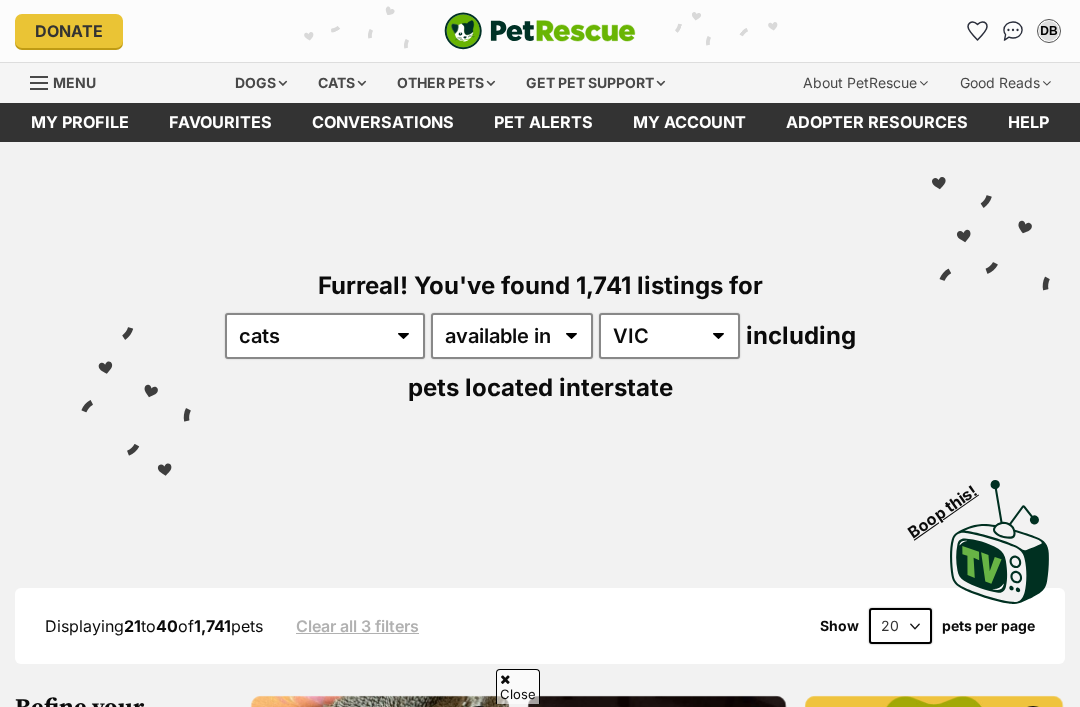 scroll, scrollTop: 721, scrollLeft: 0, axis: vertical 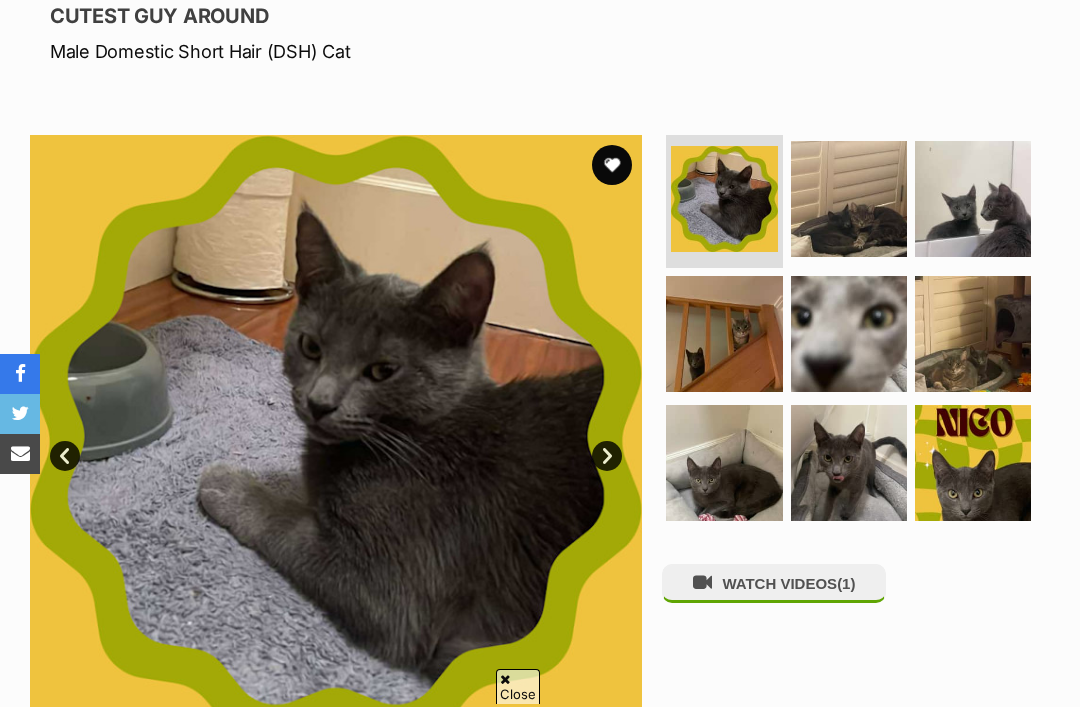 click at bounding box center (973, 199) 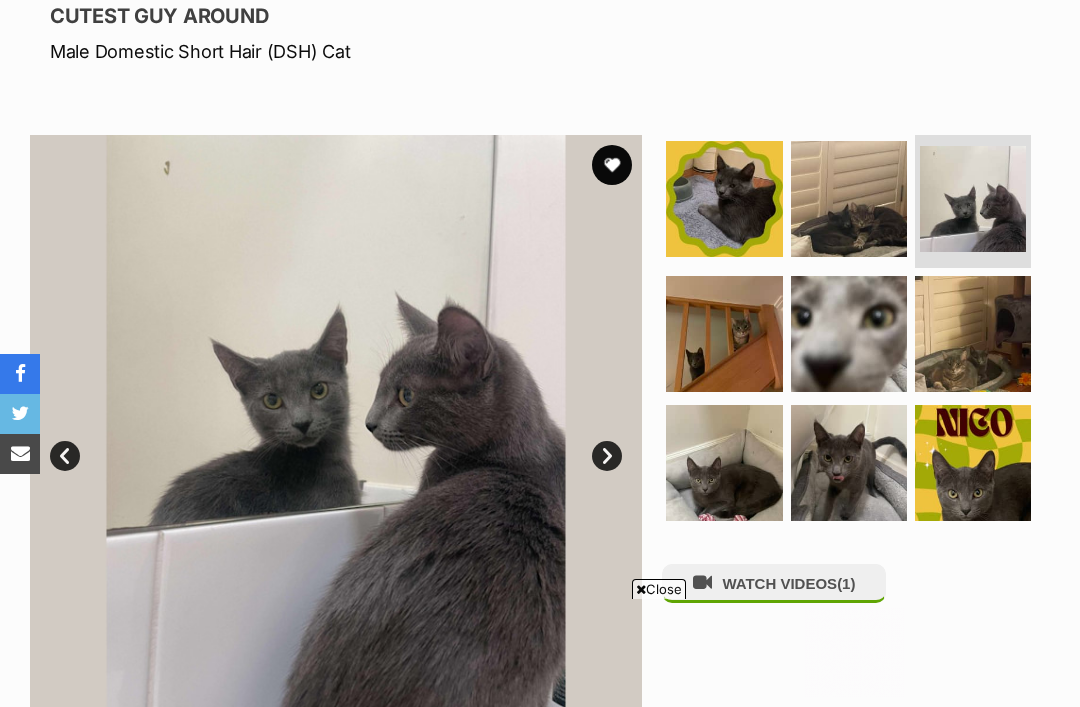 scroll, scrollTop: 0, scrollLeft: 0, axis: both 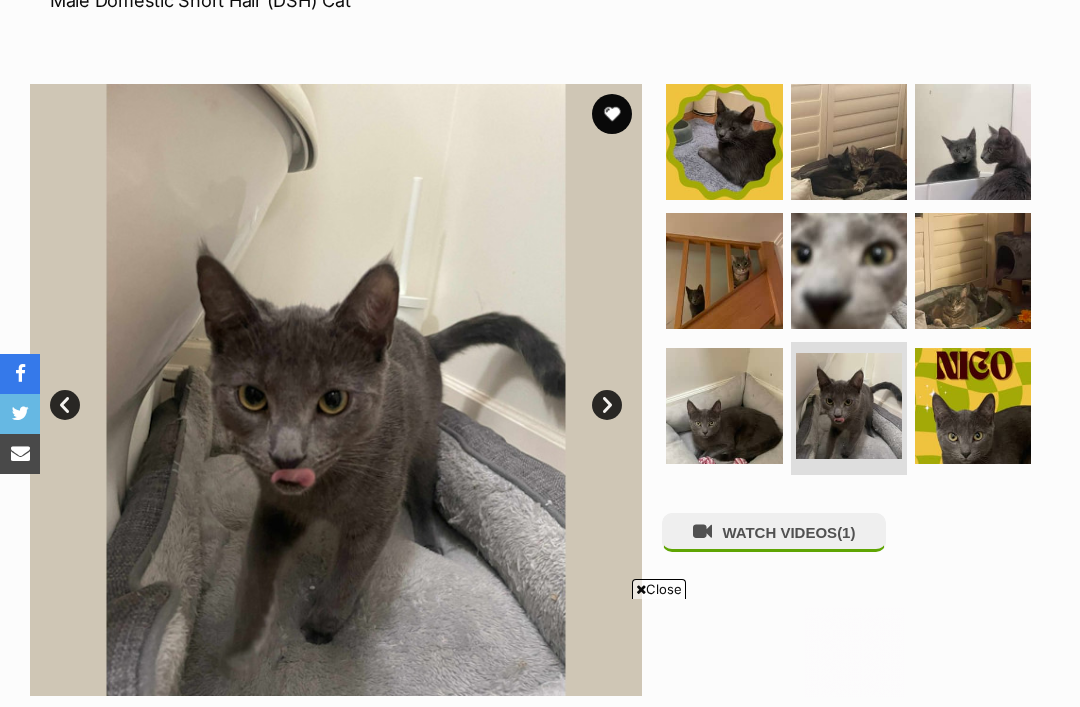 click at bounding box center [724, 406] 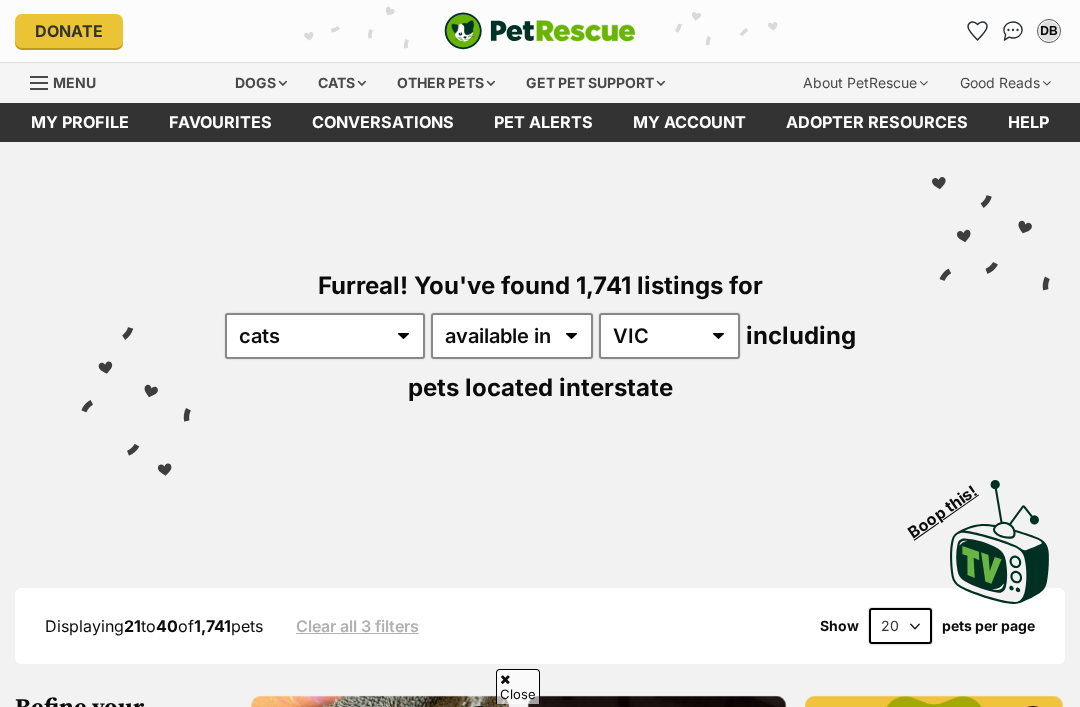scroll, scrollTop: 959, scrollLeft: 0, axis: vertical 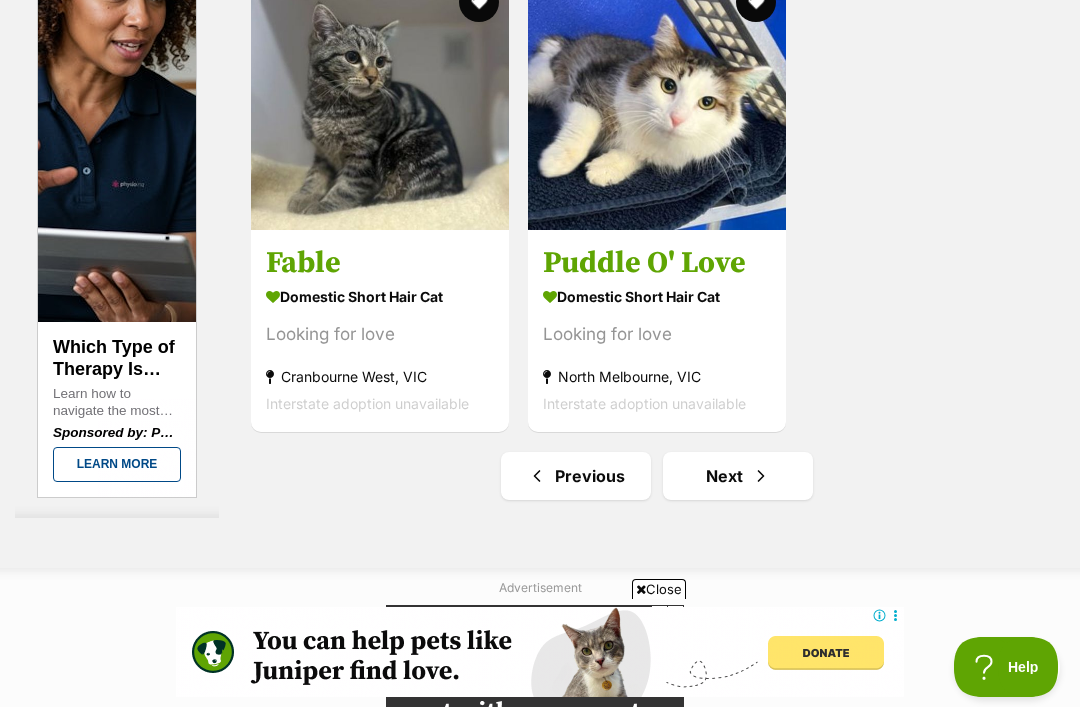 click on "Fable" at bounding box center [380, 263] 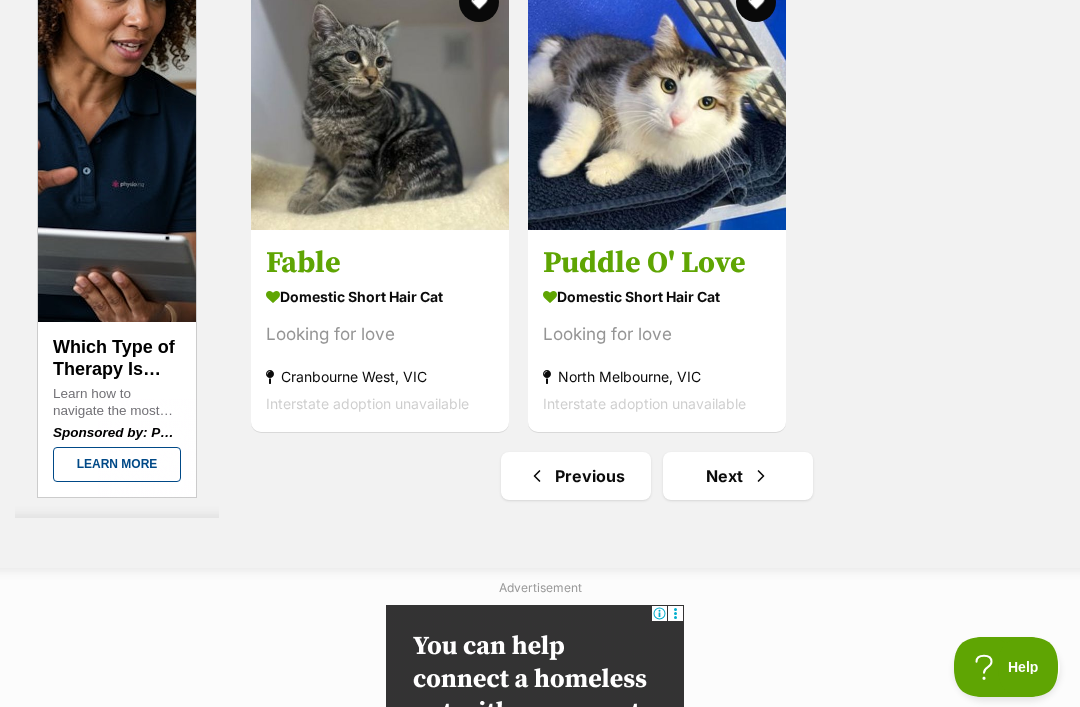 scroll, scrollTop: 4438, scrollLeft: 0, axis: vertical 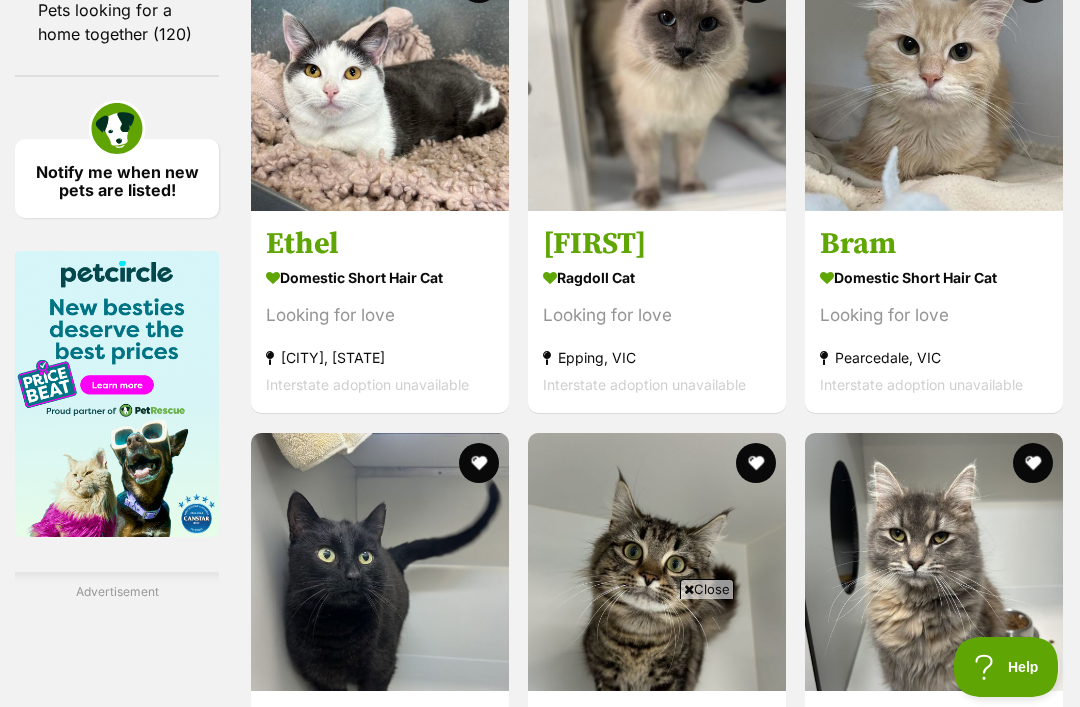 click on "Samuel" at bounding box center [657, 245] 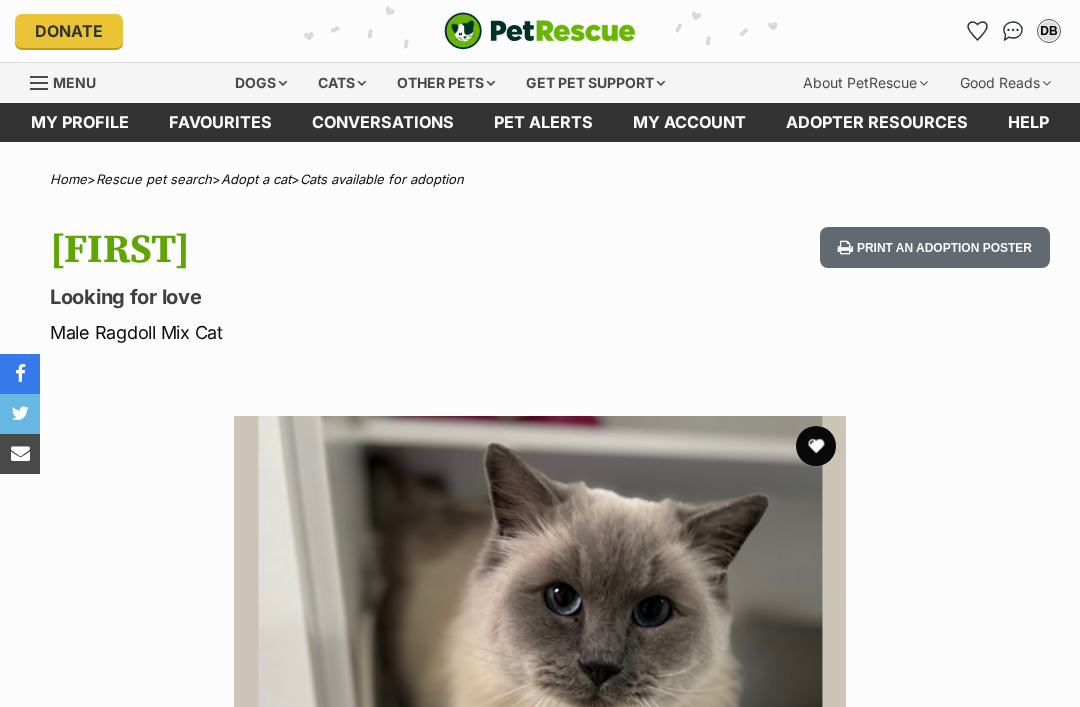 scroll, scrollTop: 0, scrollLeft: 0, axis: both 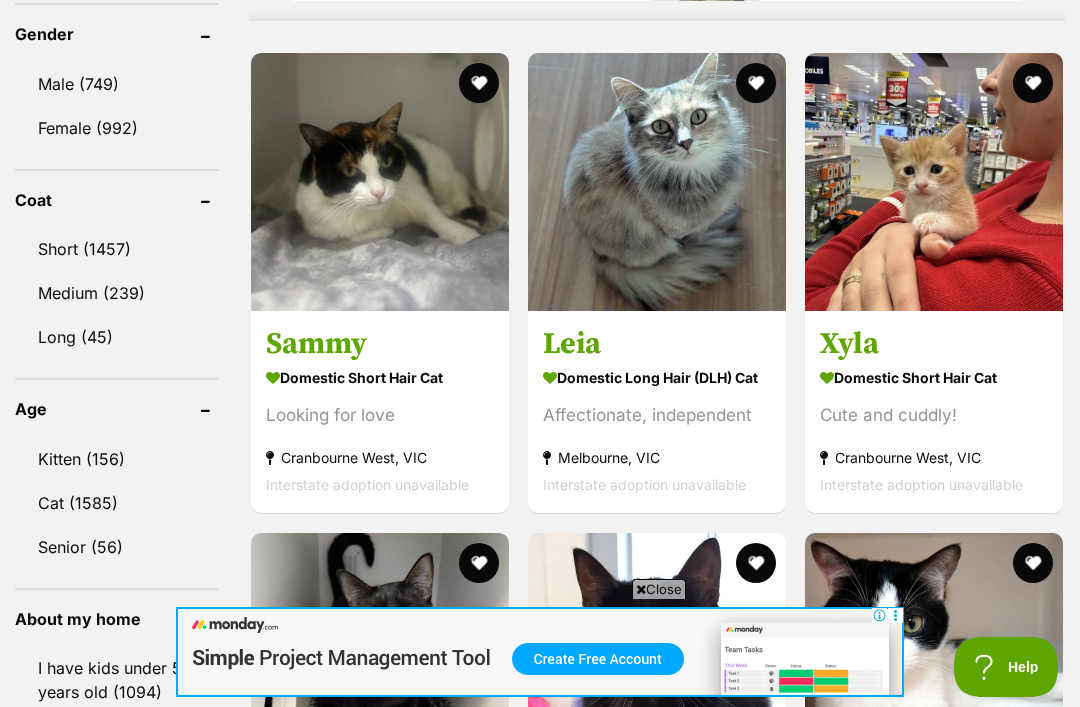 click on "Leia" at bounding box center [657, 345] 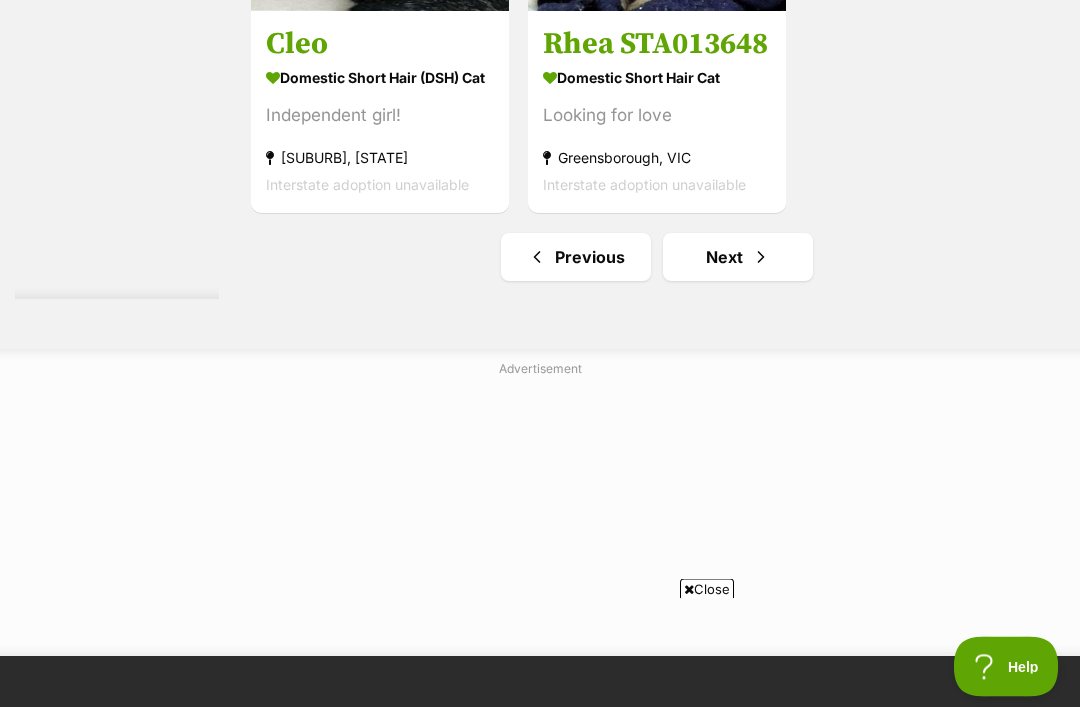 scroll, scrollTop: 4379, scrollLeft: 0, axis: vertical 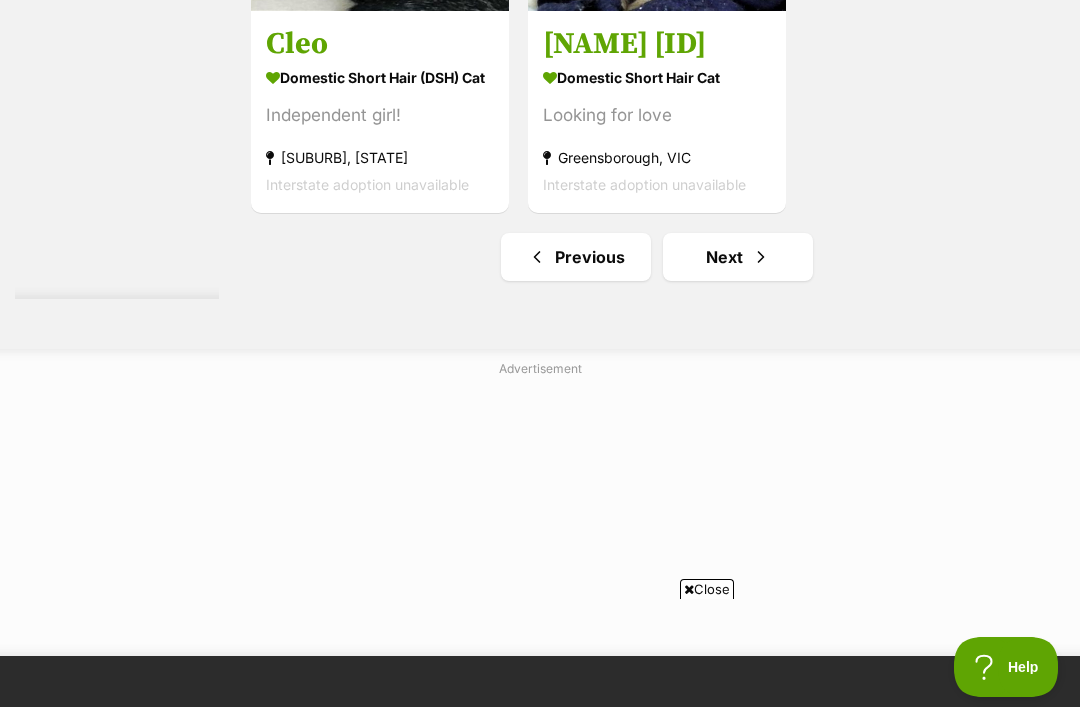 click on "Next" 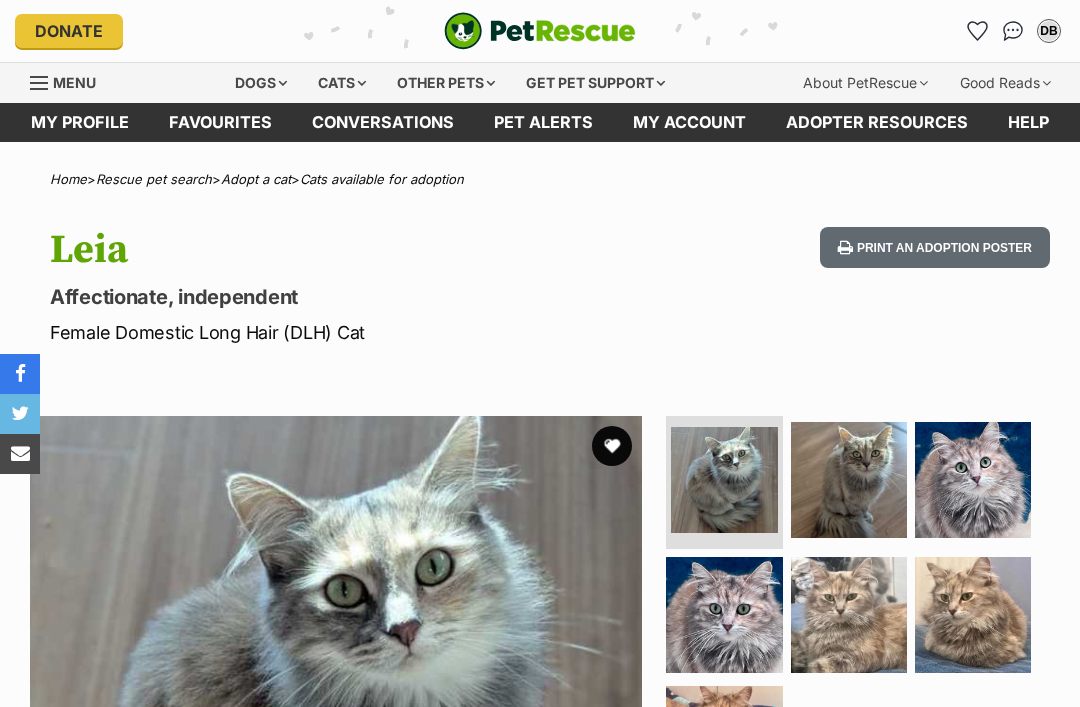 scroll, scrollTop: 237, scrollLeft: 0, axis: vertical 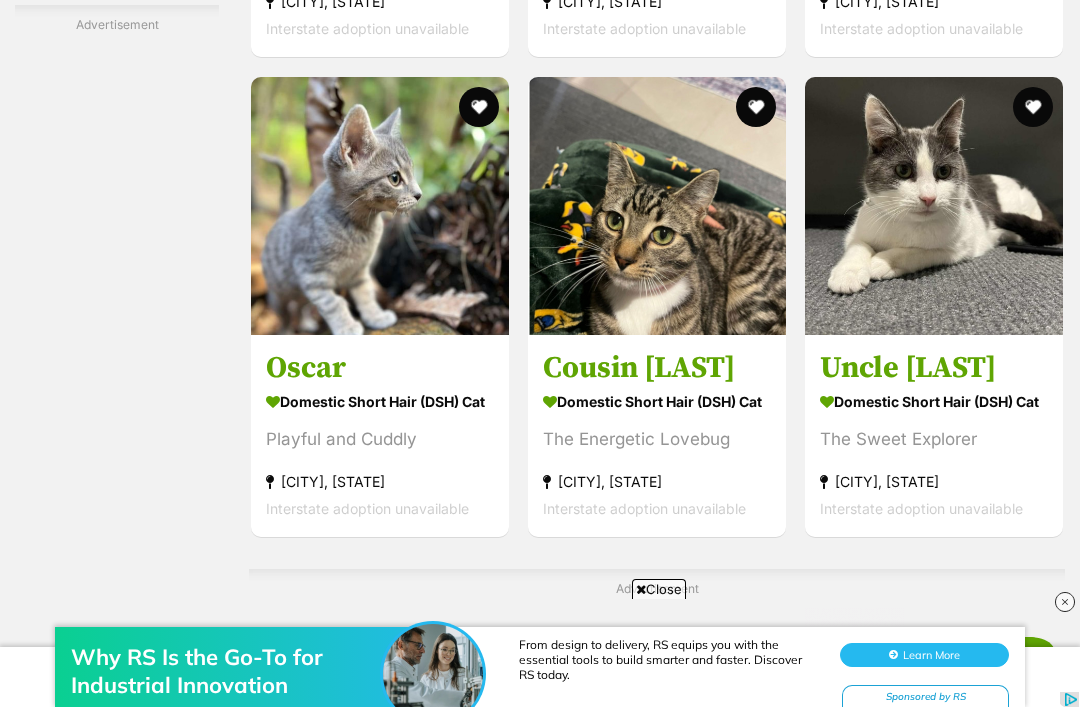click on "Oscar" at bounding box center (380, 368) 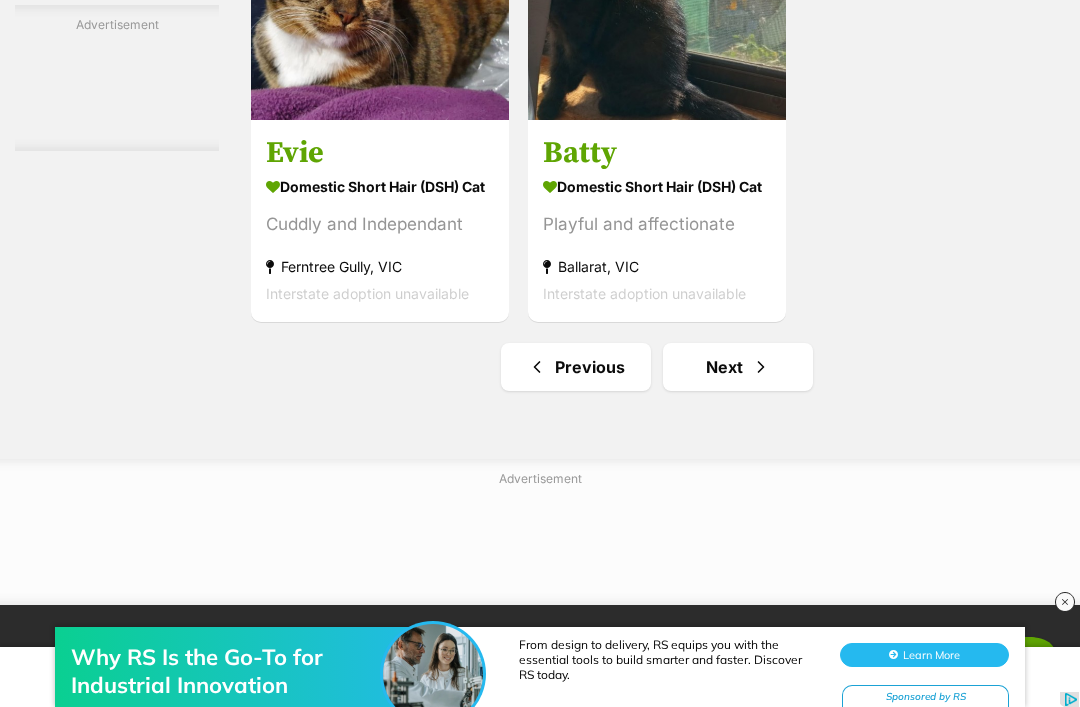 scroll, scrollTop: 4588, scrollLeft: 0, axis: vertical 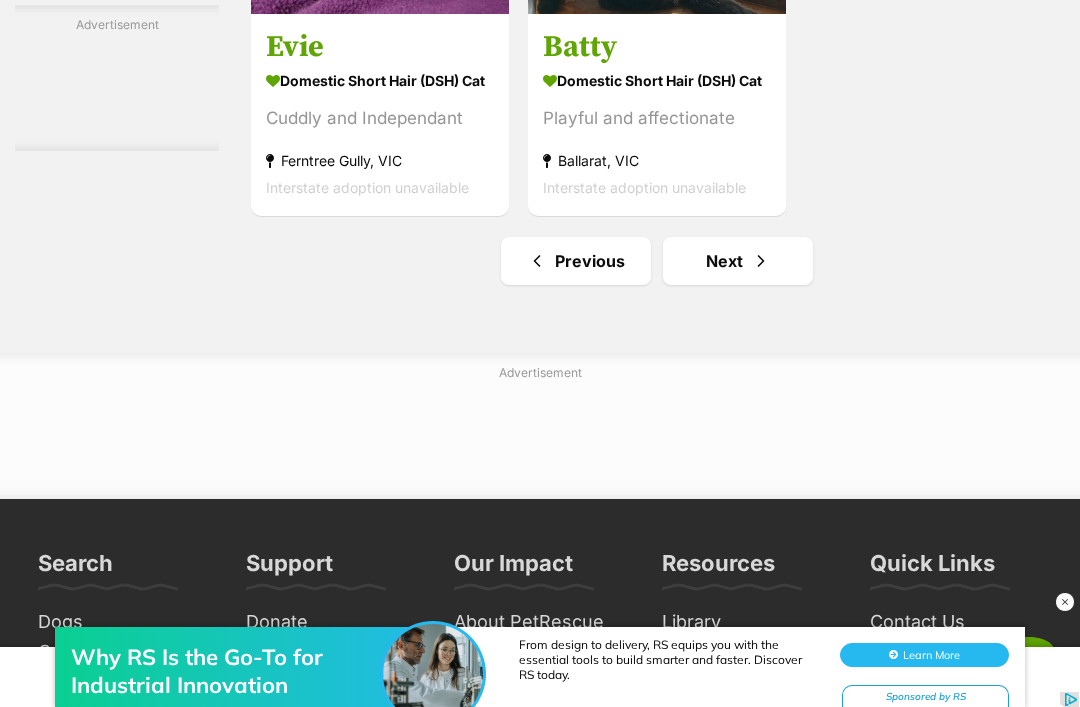 click on "Luna rsua011173
Domestic Medium Hair (DMH) Cat
Looking for love
[CITY], [STATE]
Interstate adoption unavailable
Jasmine STA013879
Domestic Short Hair Cat
Looking for love
[CITY], [STATE]
Interstate adoption unavailable
Oscar STA012657
Domestic Short Hair Cat
Looking for love
[CITY], [STATE]
Interstate adoption unavailable
Fanta STA012874
Domestic Short Hair Cat
Looking for love
[CITY], [STATE]
Interstate adoption unavailable
Heddy
Domestic Medium Hair (DMH) Cat
Looking for love
[CITY], [STATE]
Interstate adoption unavailable
Pluto STA012999
Domestic Short Hair Cat
Looking for love
[CITY], [STATE]
Interstate adoption unavailable
Advertisement" at bounding box center (657, -1731) 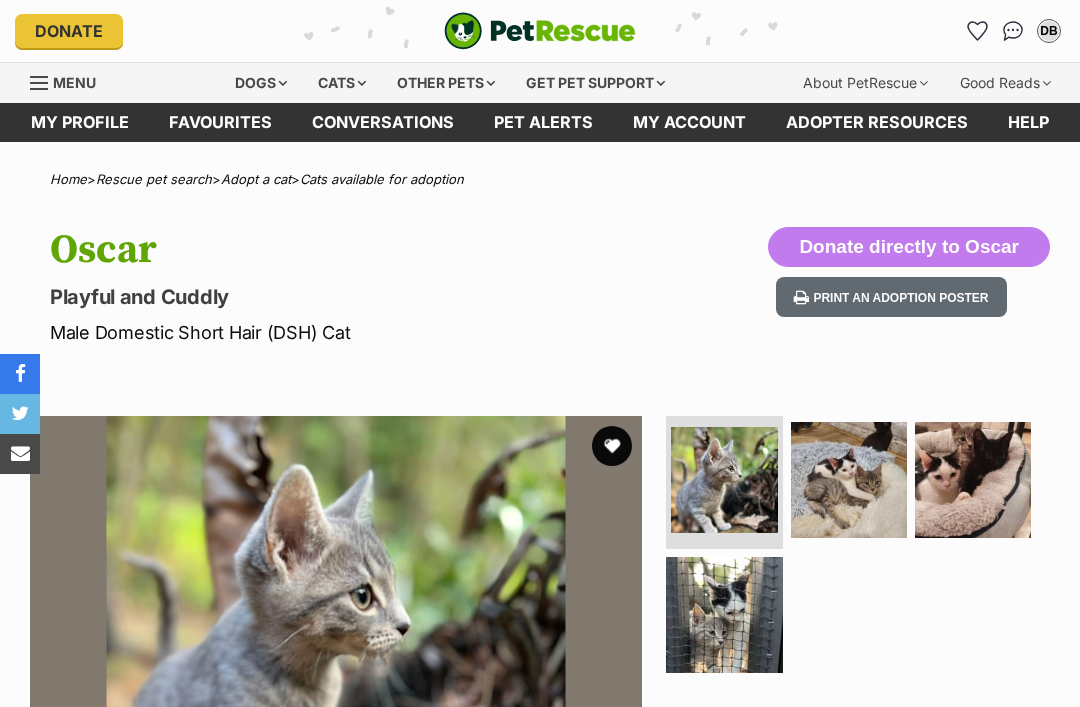 scroll, scrollTop: 0, scrollLeft: 0, axis: both 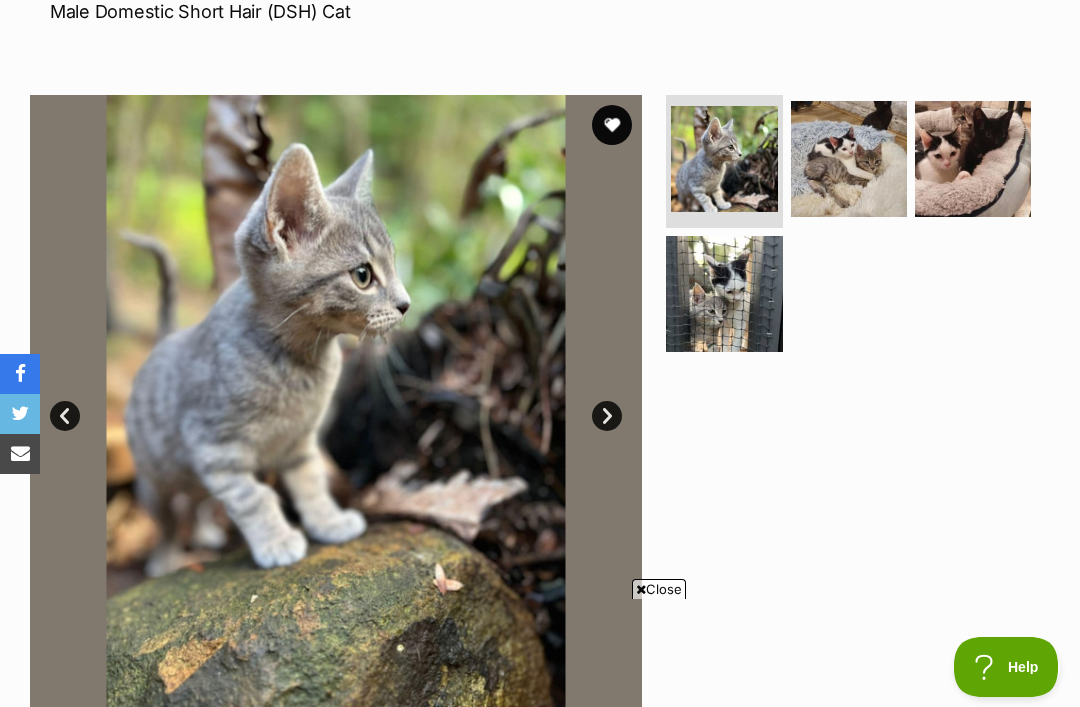 click at bounding box center (849, 159) 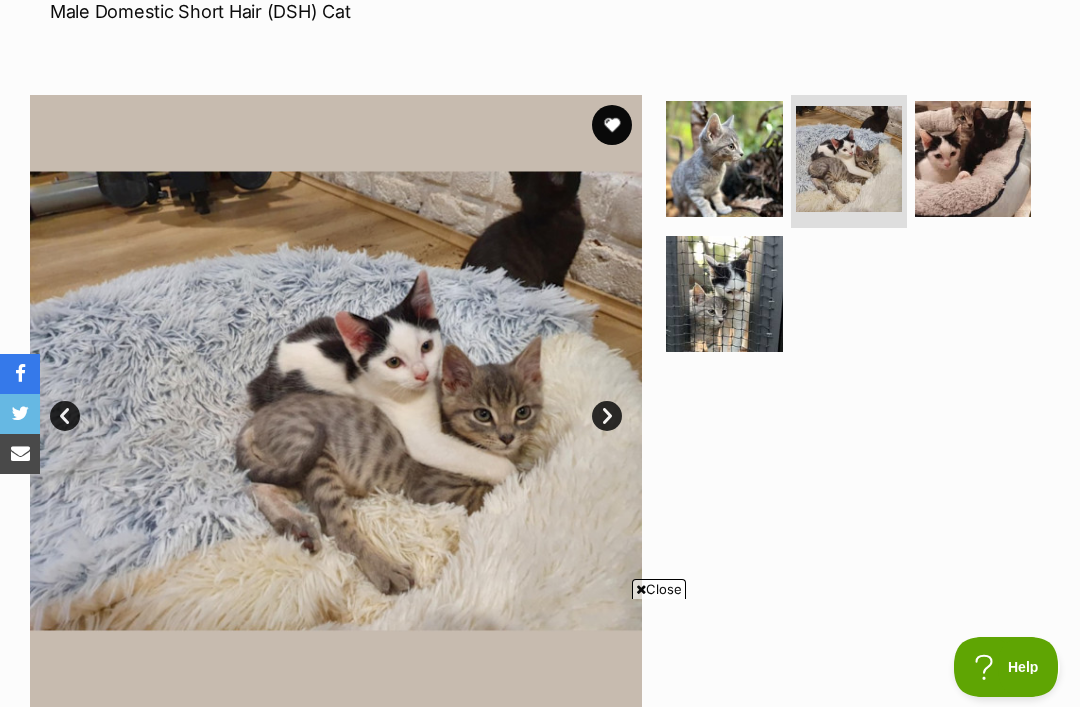 scroll, scrollTop: 0, scrollLeft: 0, axis: both 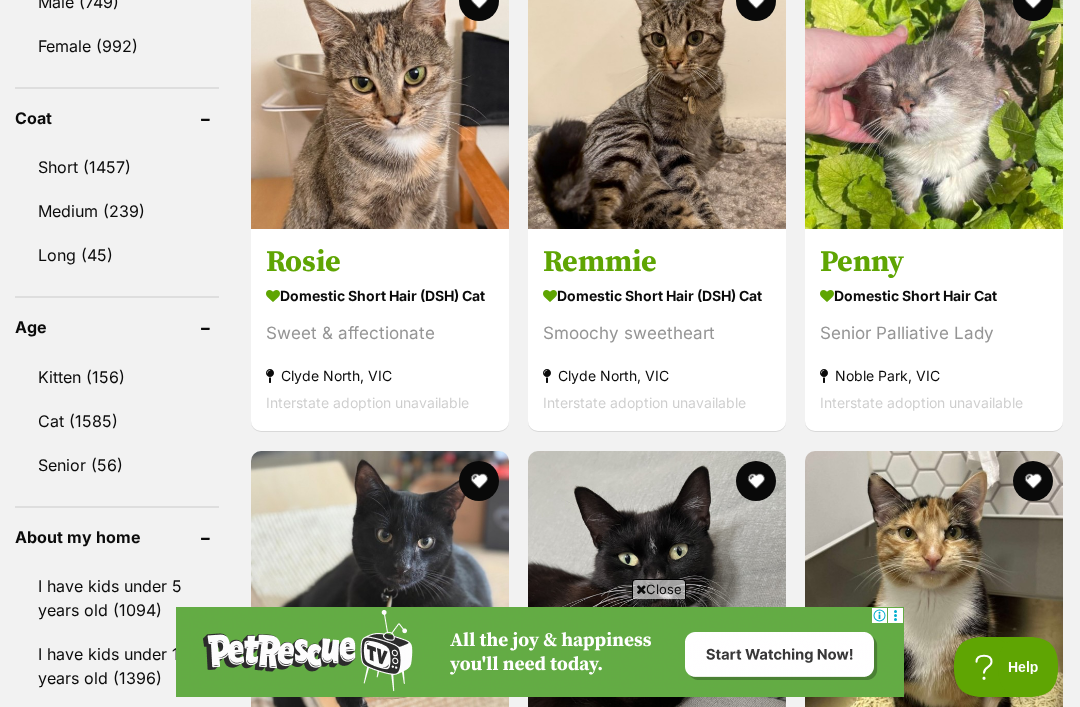 click on "Penny" at bounding box center (934, 263) 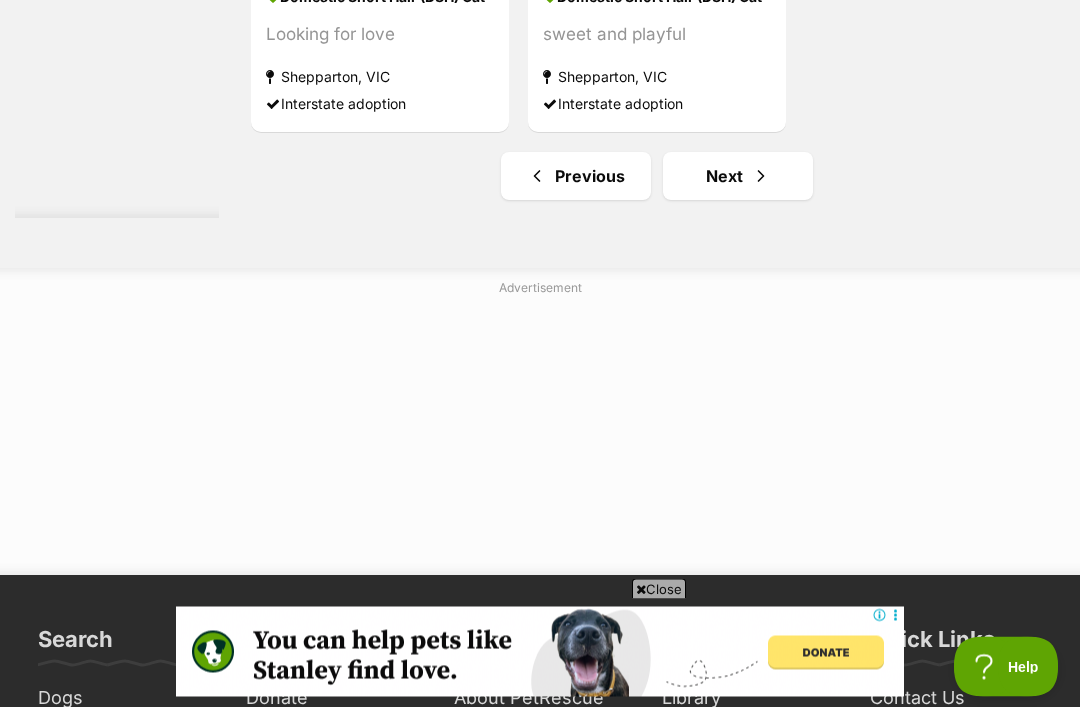scroll, scrollTop: 4536, scrollLeft: 0, axis: vertical 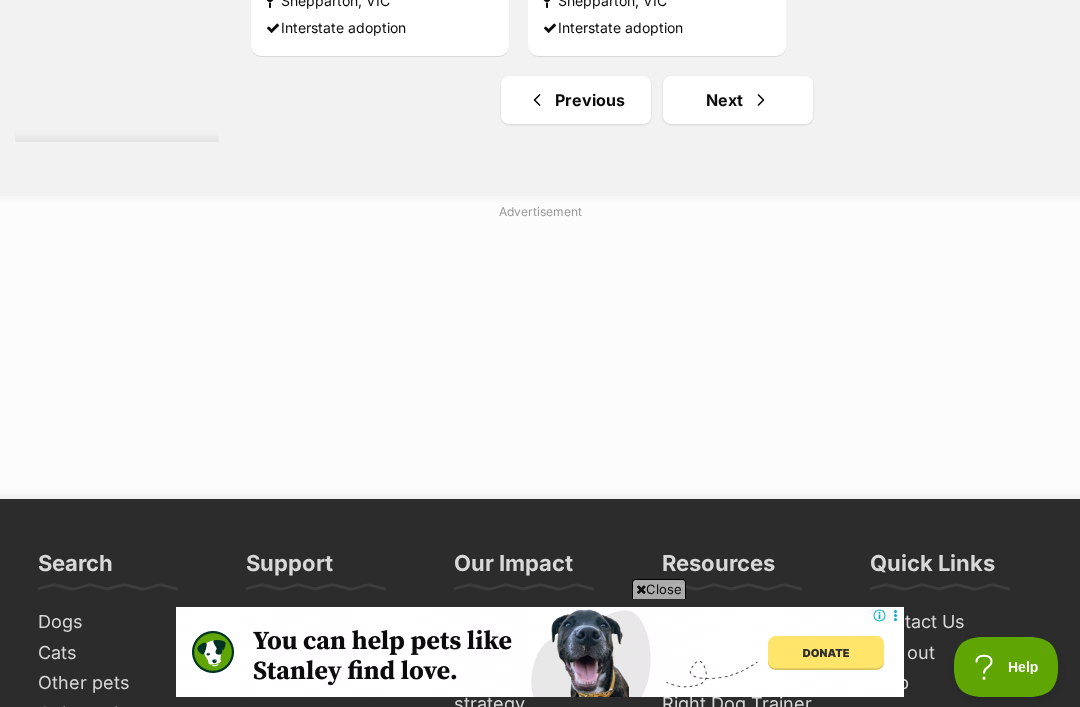 click at bounding box center [761, 100] 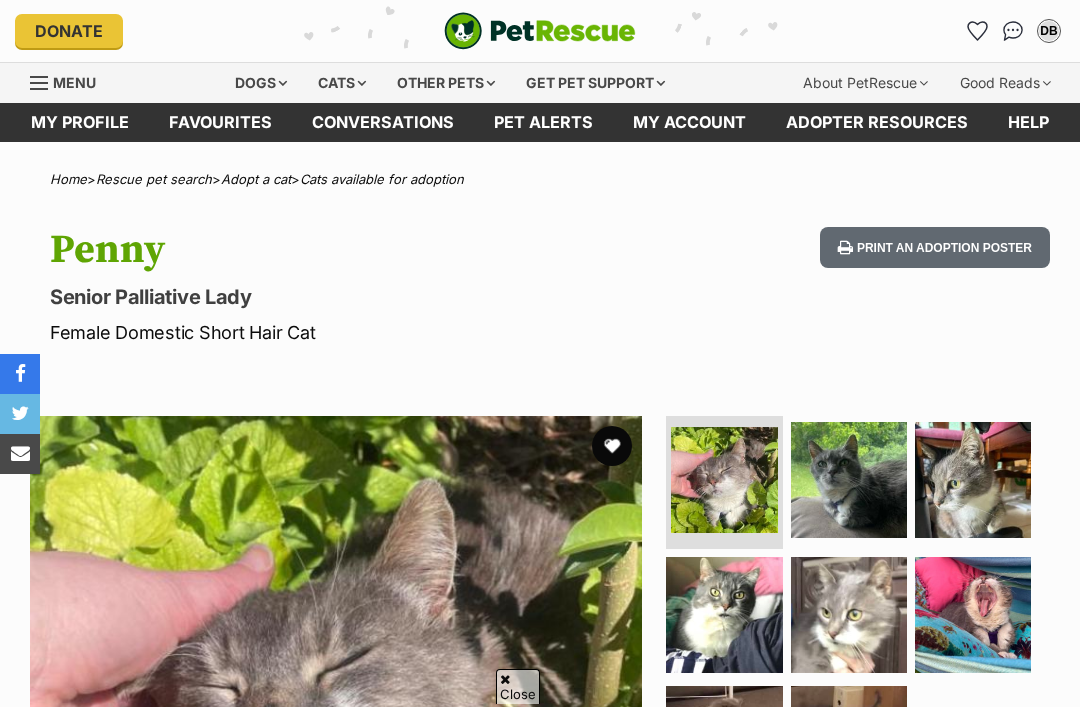 scroll, scrollTop: 767, scrollLeft: 0, axis: vertical 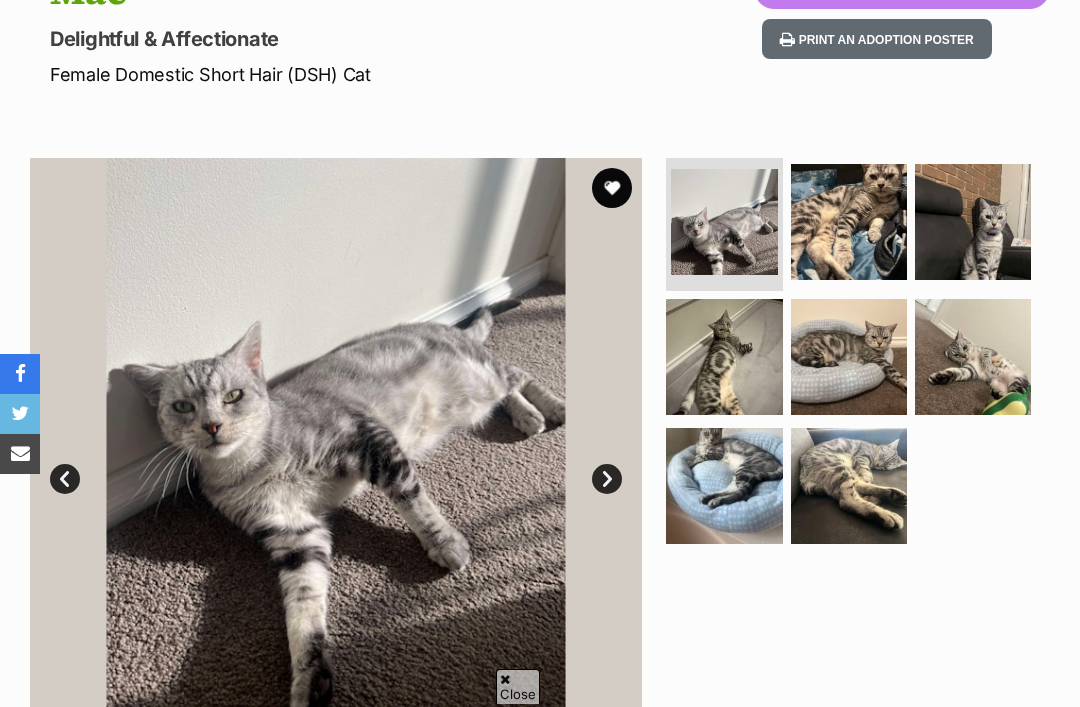 click at bounding box center (849, 222) 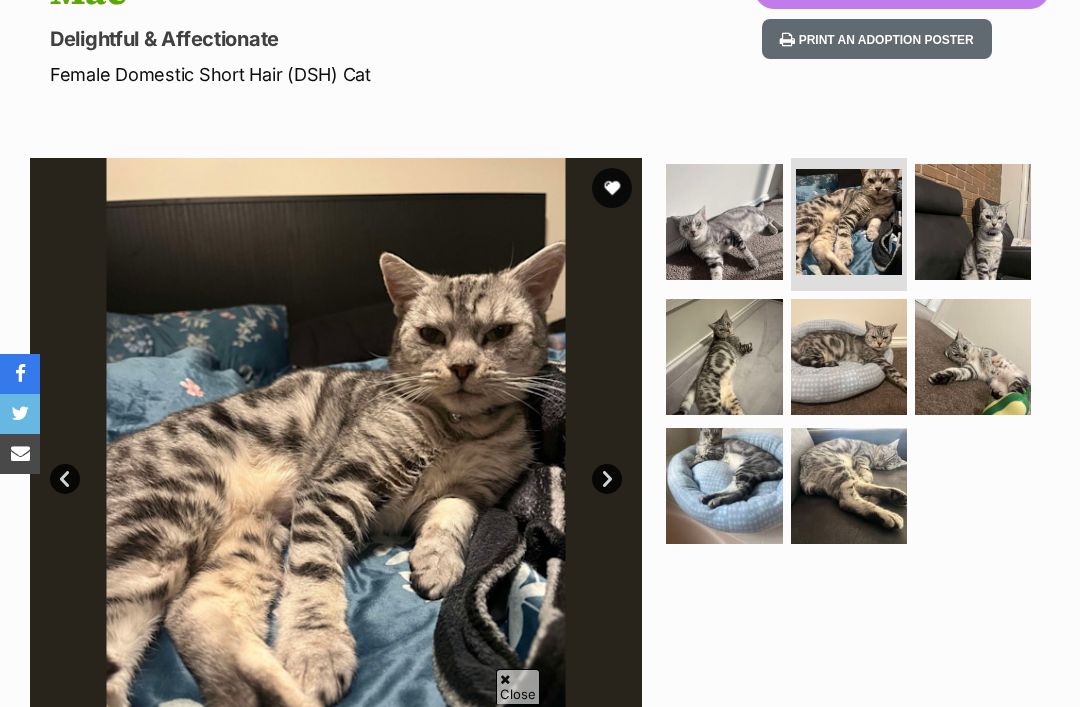 click at bounding box center (973, 222) 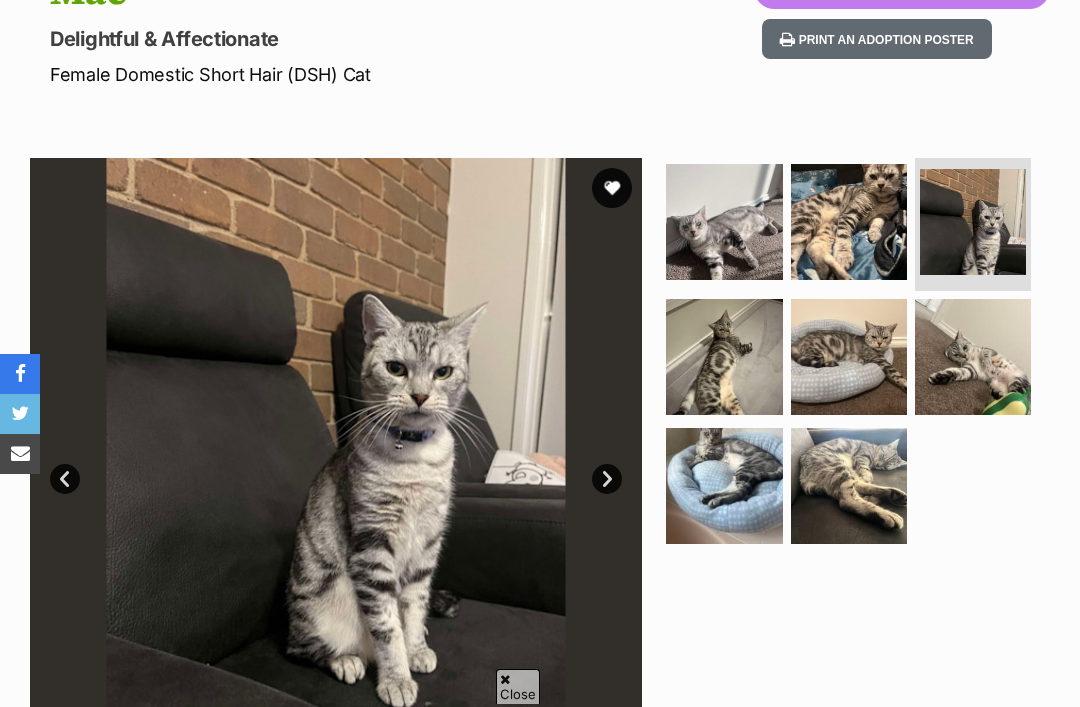 scroll, scrollTop: 0, scrollLeft: 0, axis: both 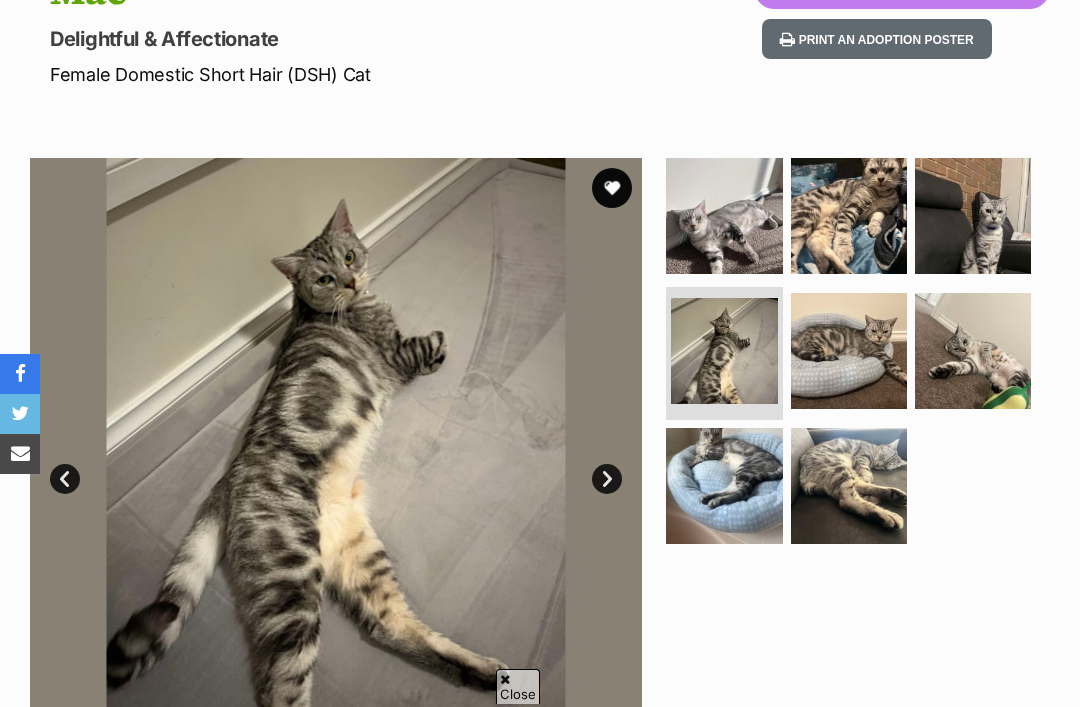 click at bounding box center (849, 351) 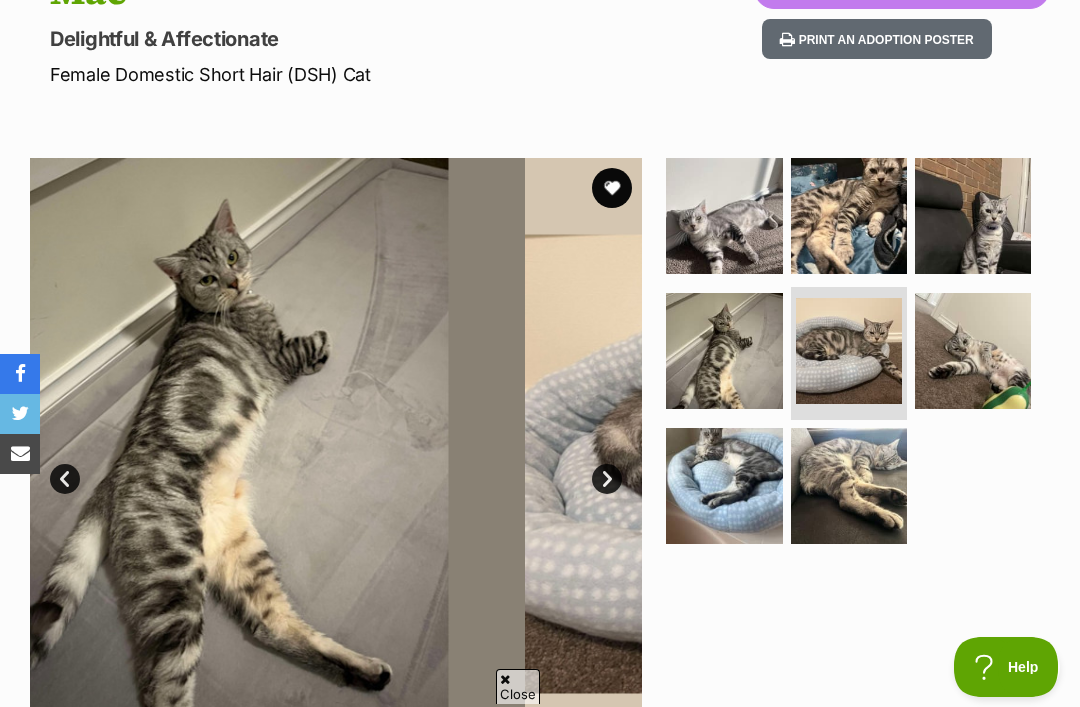 scroll, scrollTop: 0, scrollLeft: 0, axis: both 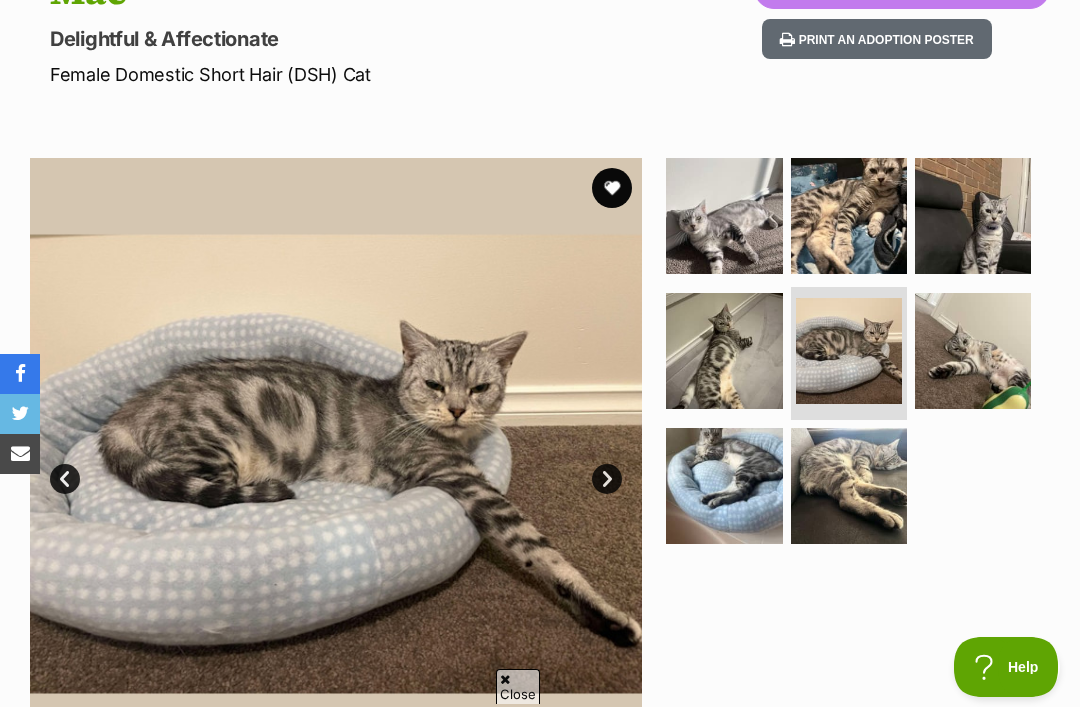 click at bounding box center [973, 351] 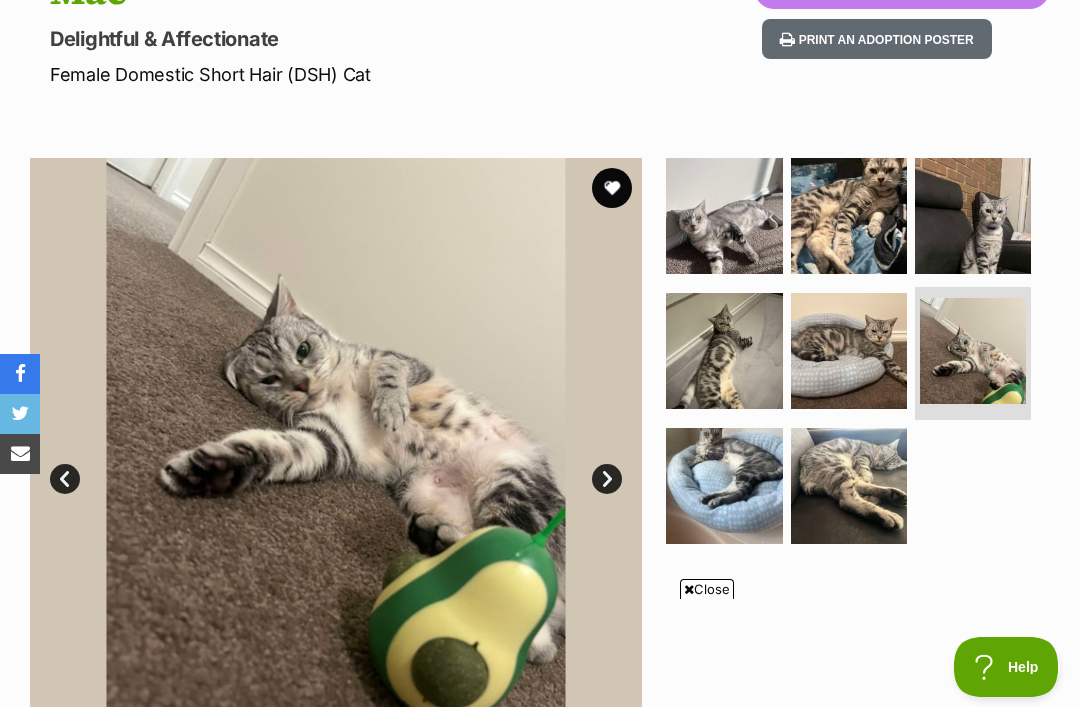 click at bounding box center [849, 486] 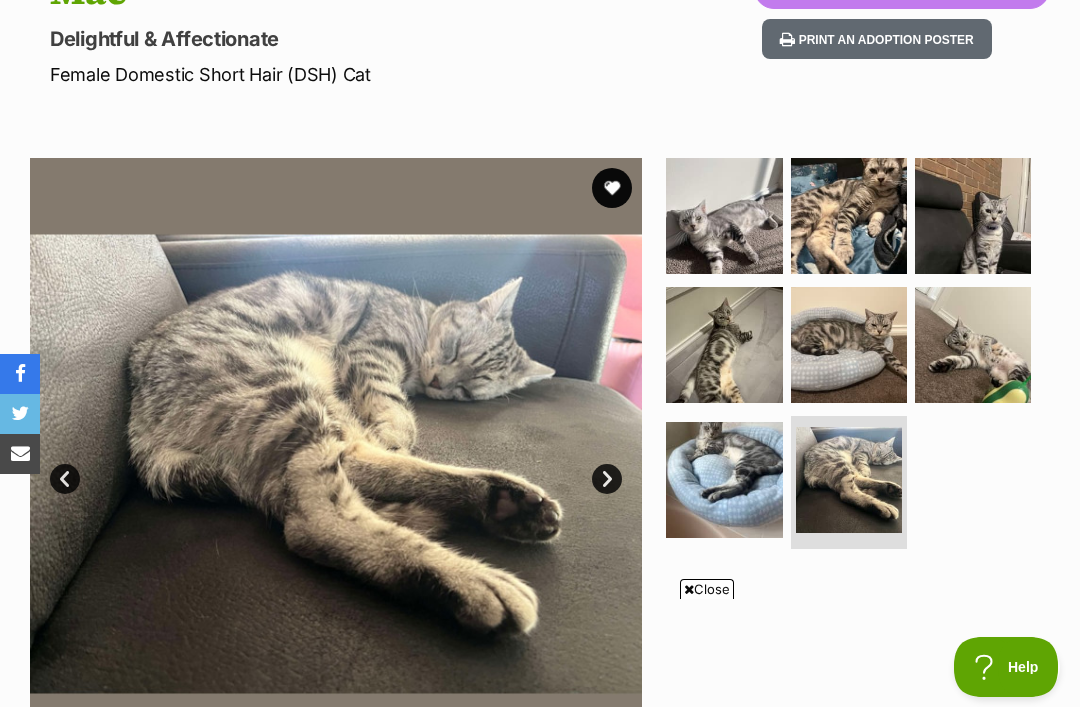 click at bounding box center (724, 480) 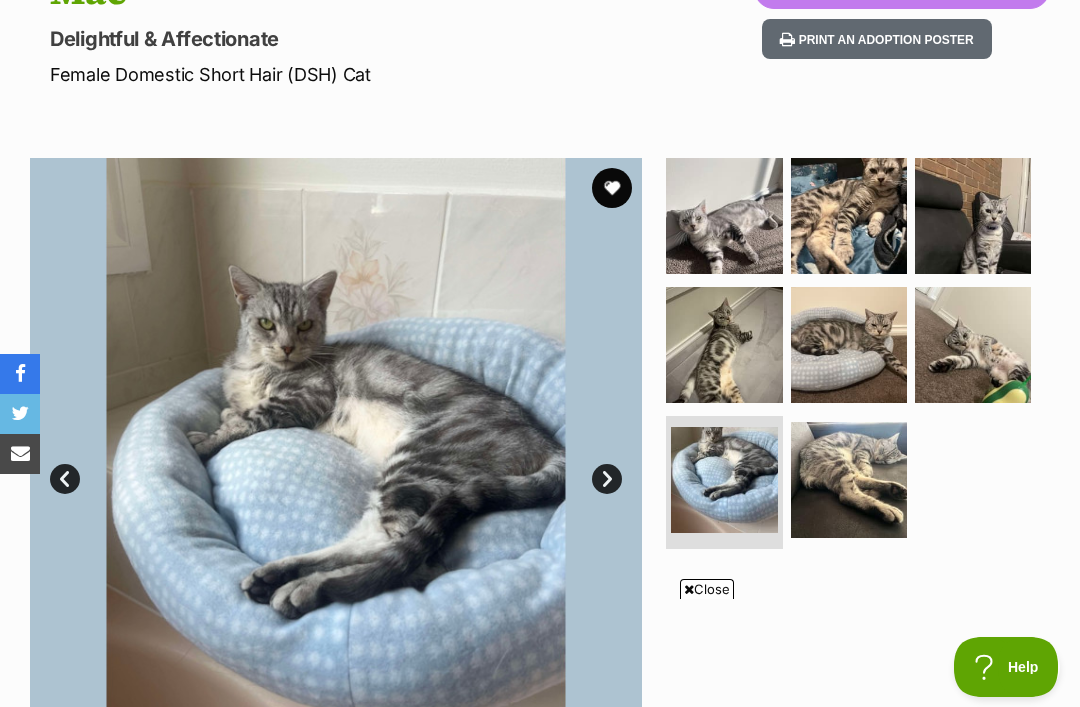 click at bounding box center (973, 216) 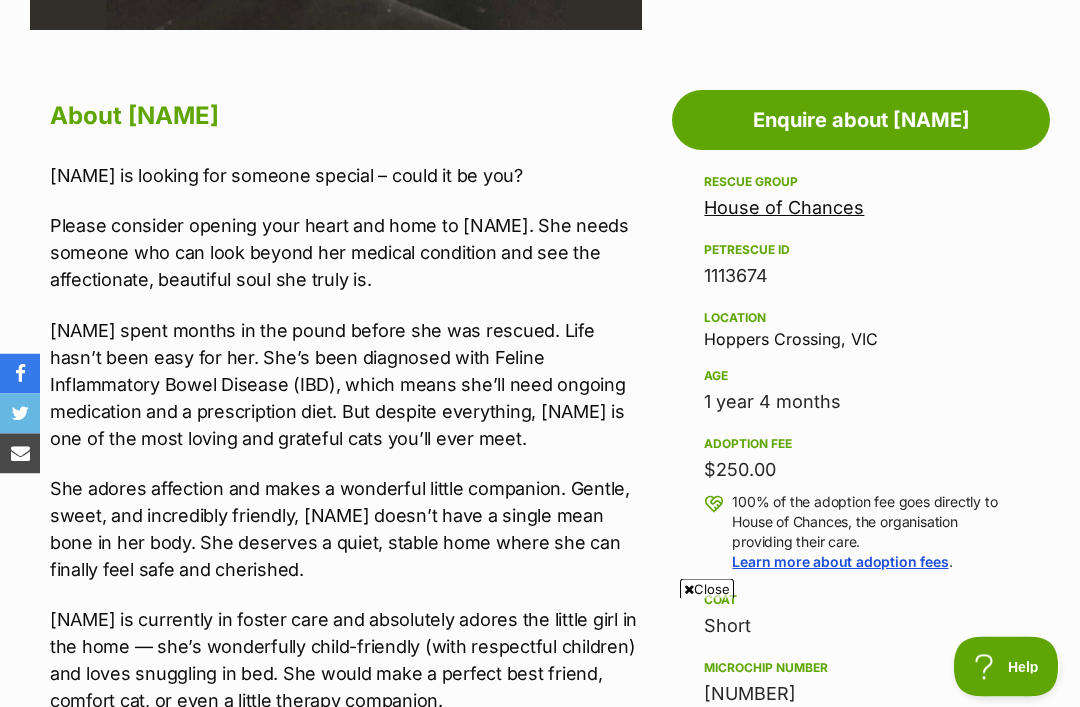 scroll, scrollTop: 978, scrollLeft: 0, axis: vertical 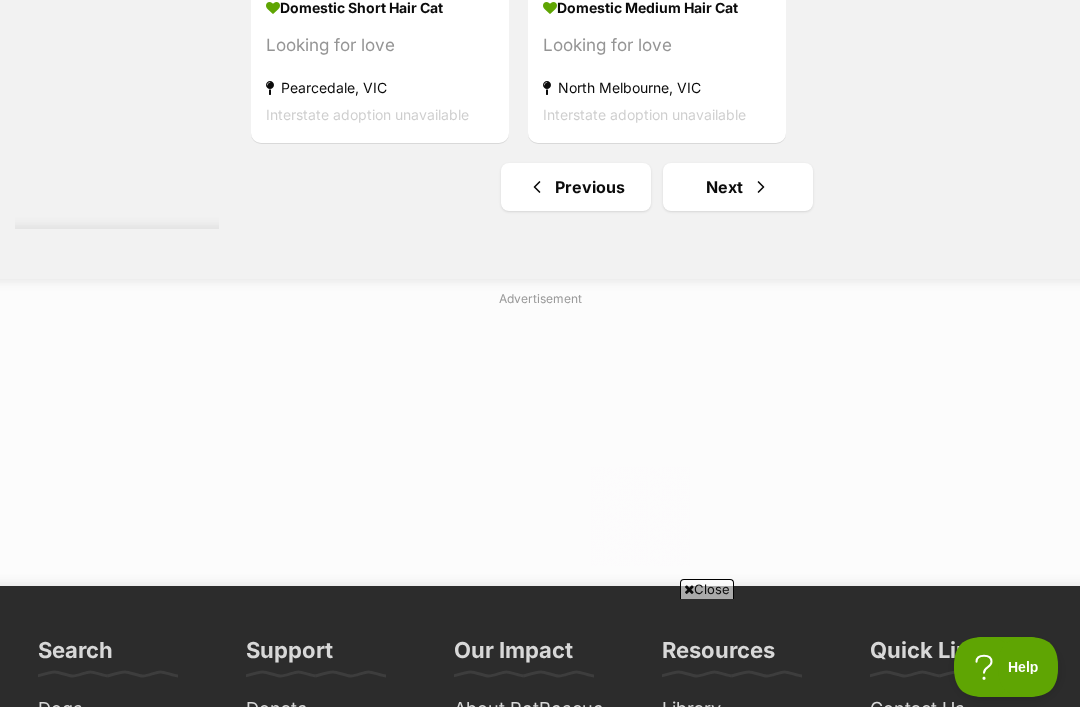 click on "Next" at bounding box center [738, 187] 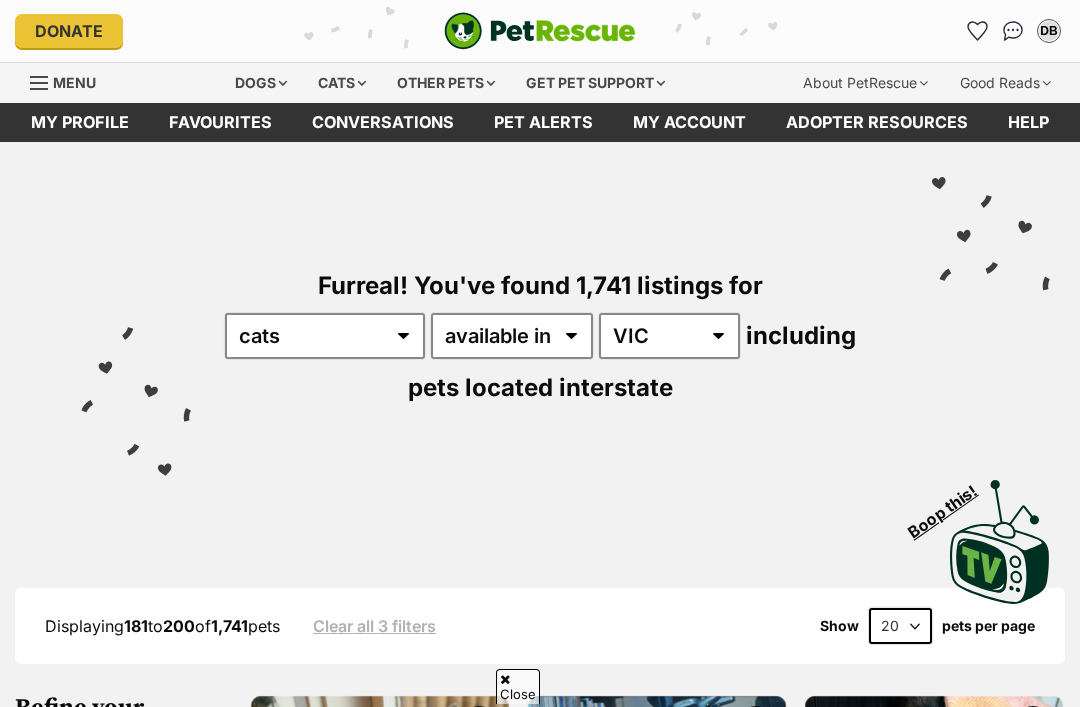 scroll, scrollTop: 526, scrollLeft: 0, axis: vertical 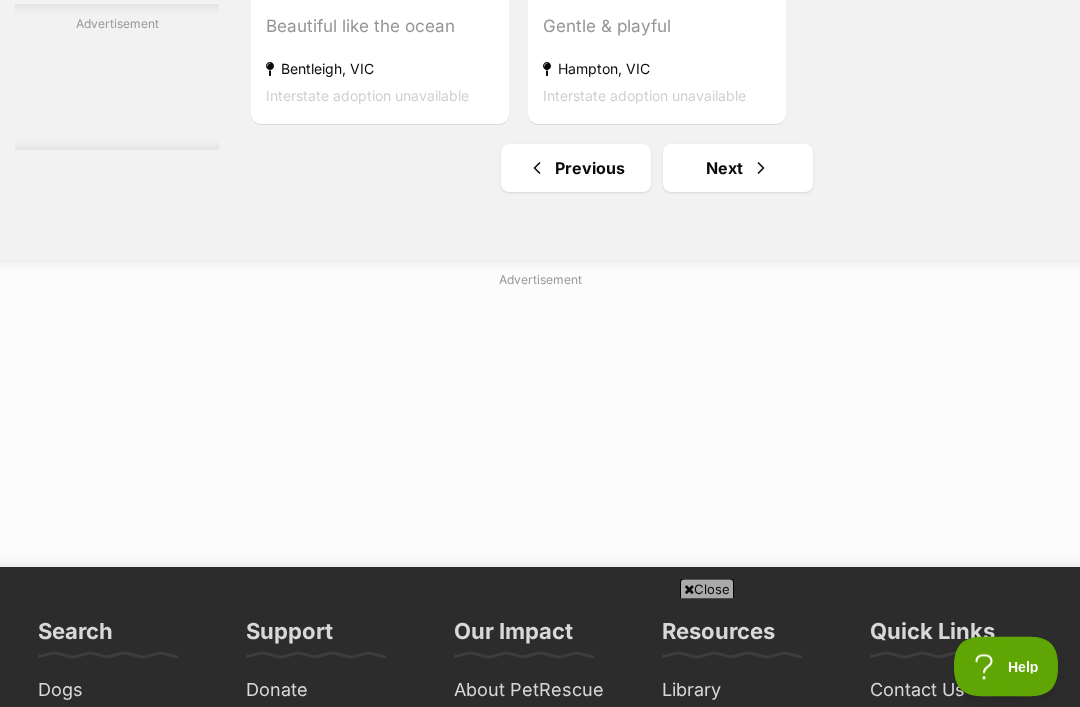 click on "Displaying  181  to  200  of  1,741  pets
Clear all 3 filters
Show 20 40 60 pets per page
Visit PetRescue TV (external site)
Boop this!
Refine your search
Search for a pet
Search
Species
Cats (1,741)
Dogs (889)
Other Pets (212)
State
ACT (381)
NSW (1,762)
NT (78)
QLD (1,125)
SA (176)
TAS (144)
VIC (1,741)
WA (668)
Include pets available for interstate adoption
Pets near me within
10km
25km
50km
100km
250km
10km
of
Update
Gender
Male (749)
Female (992)
Coat
Short (1457)
Medium (239)
Long (45)
Age
Kitten (156)
Cat (1585)
Senior (56)
About my home" at bounding box center [540, -1834] 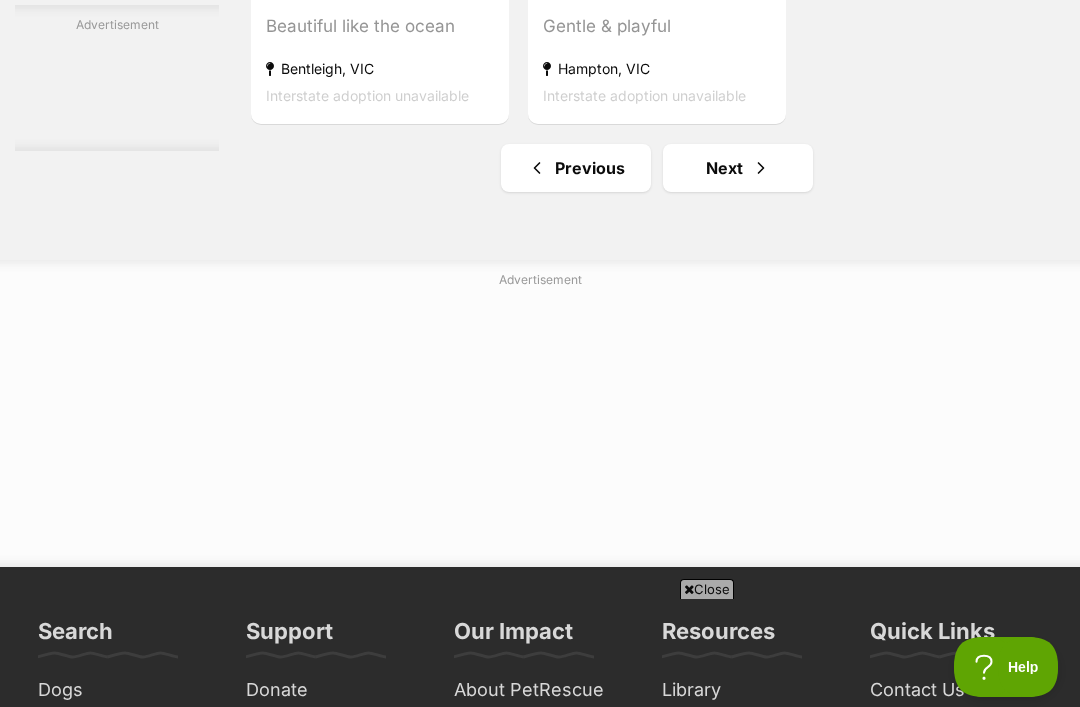 click on "Next" at bounding box center (738, 168) 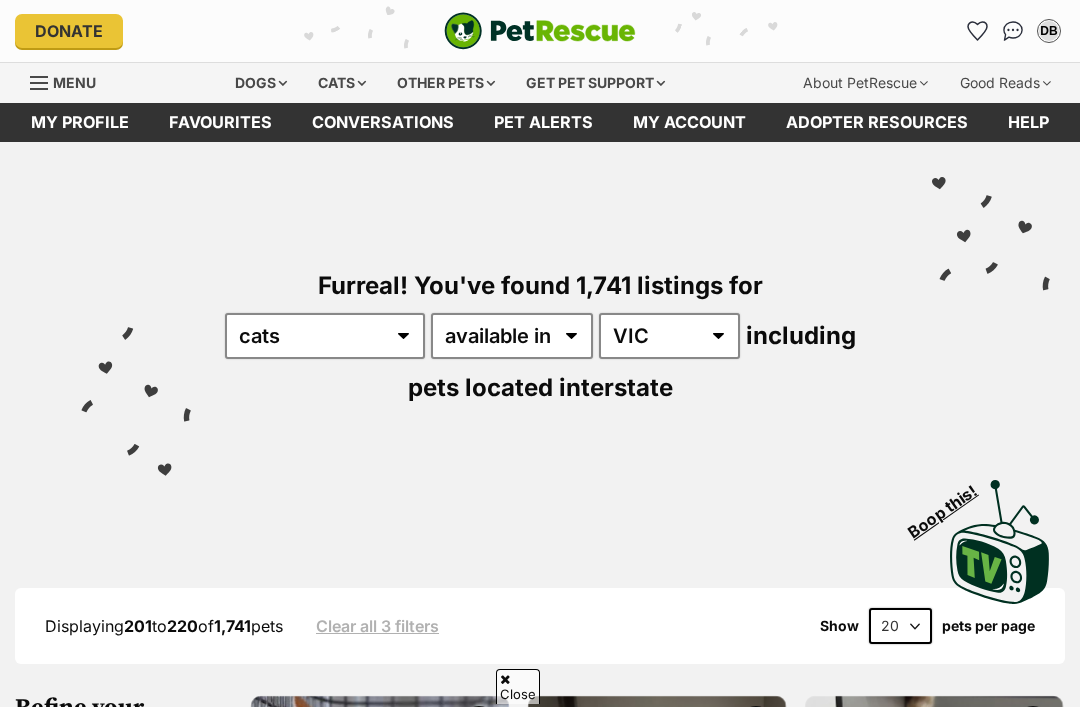 scroll, scrollTop: 454, scrollLeft: 0, axis: vertical 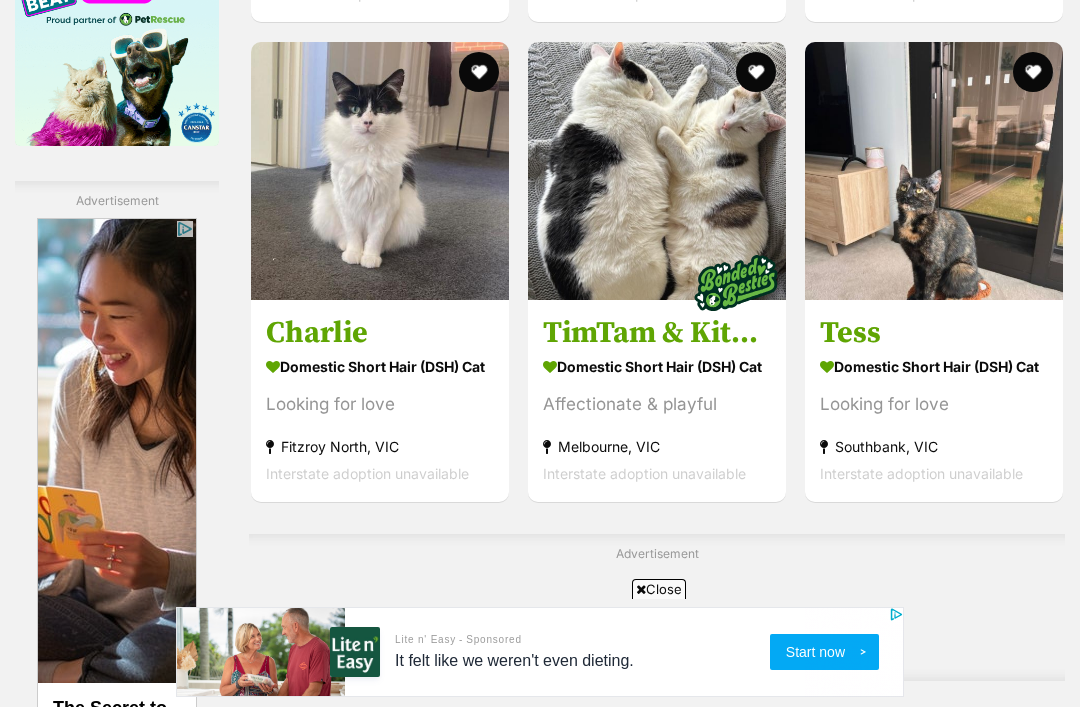 click at bounding box center [934, 171] 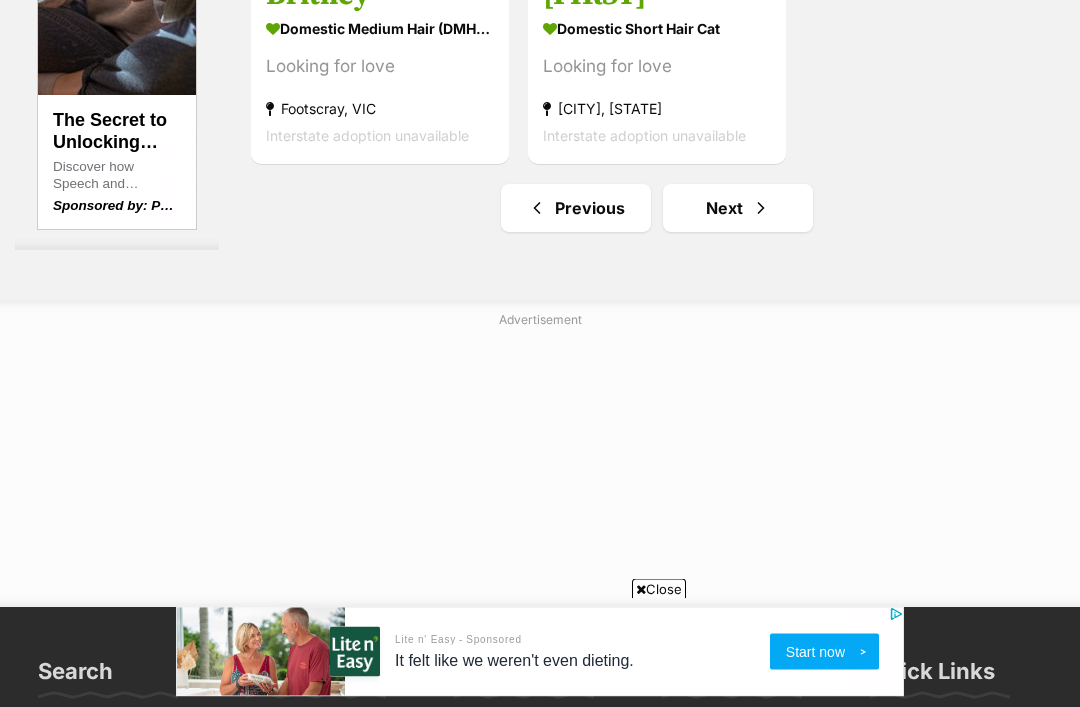 scroll, scrollTop: 4428, scrollLeft: 0, axis: vertical 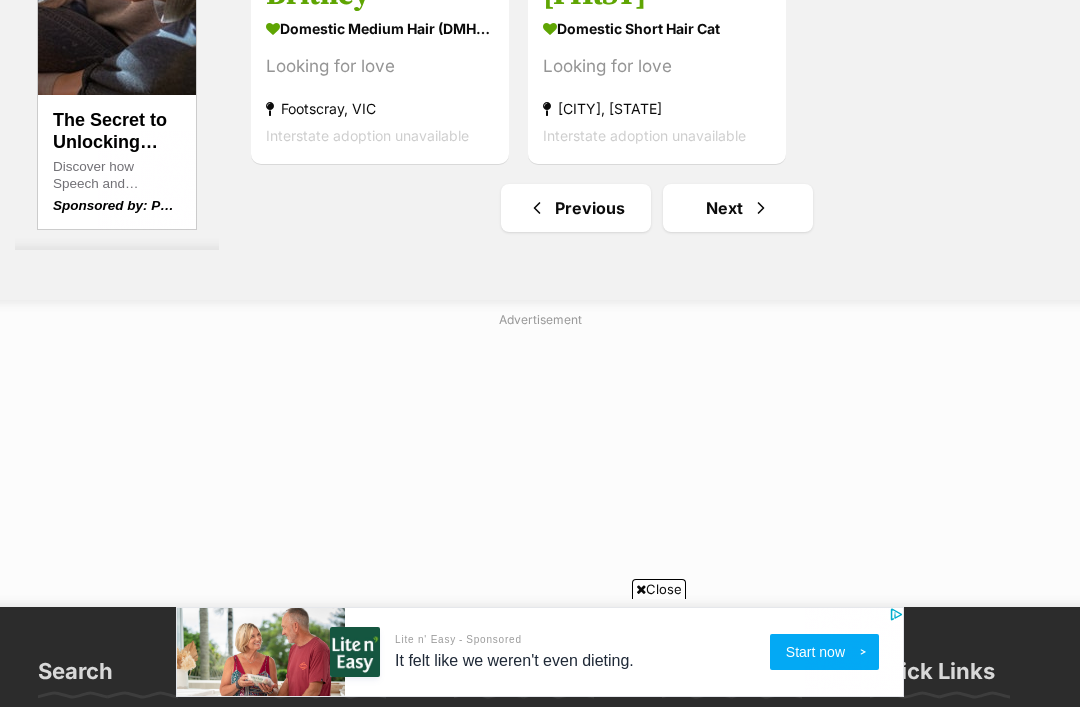 click on "Next" at bounding box center (738, 208) 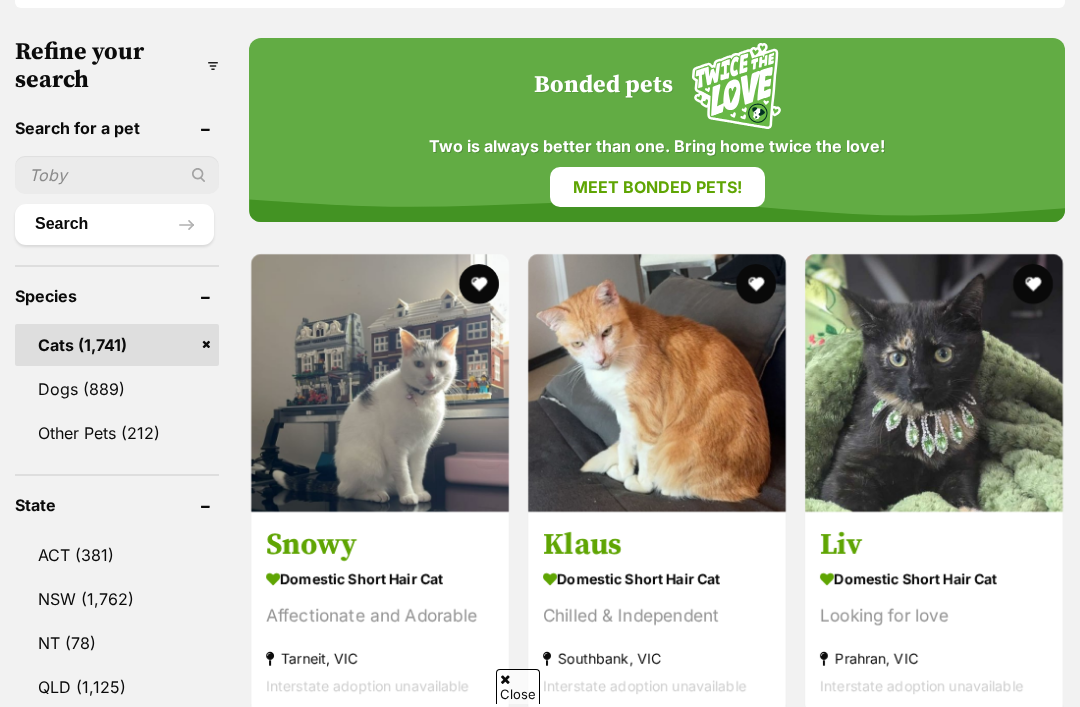 scroll, scrollTop: 693, scrollLeft: 0, axis: vertical 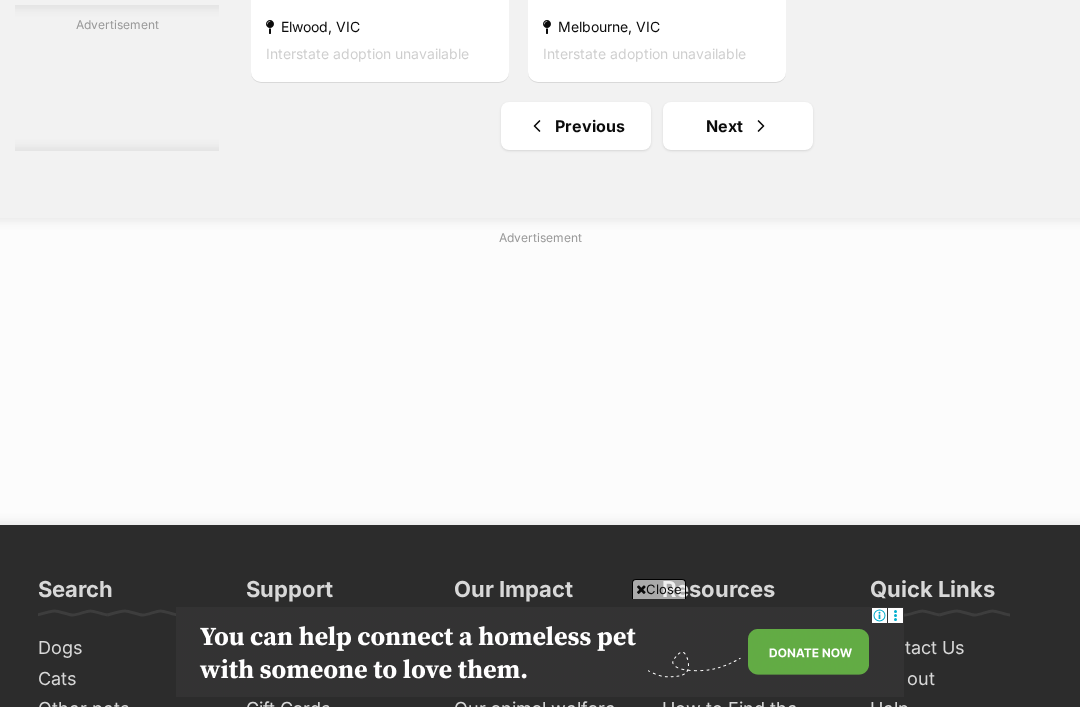 click on "Next" at bounding box center [738, 126] 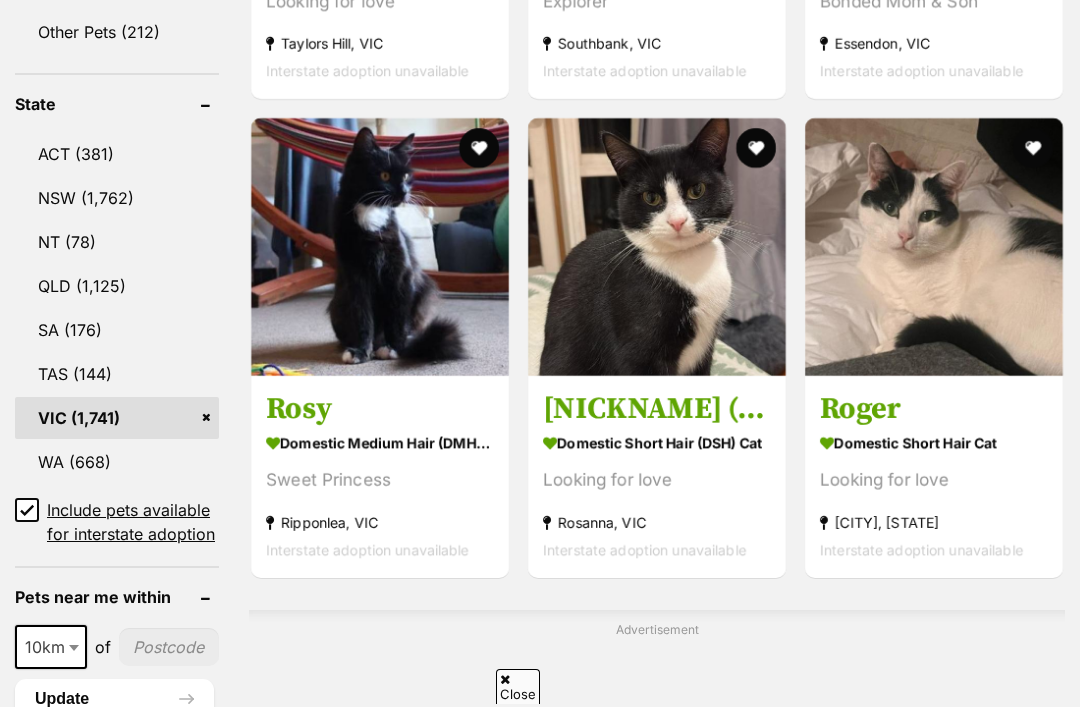 scroll, scrollTop: 1057, scrollLeft: 0, axis: vertical 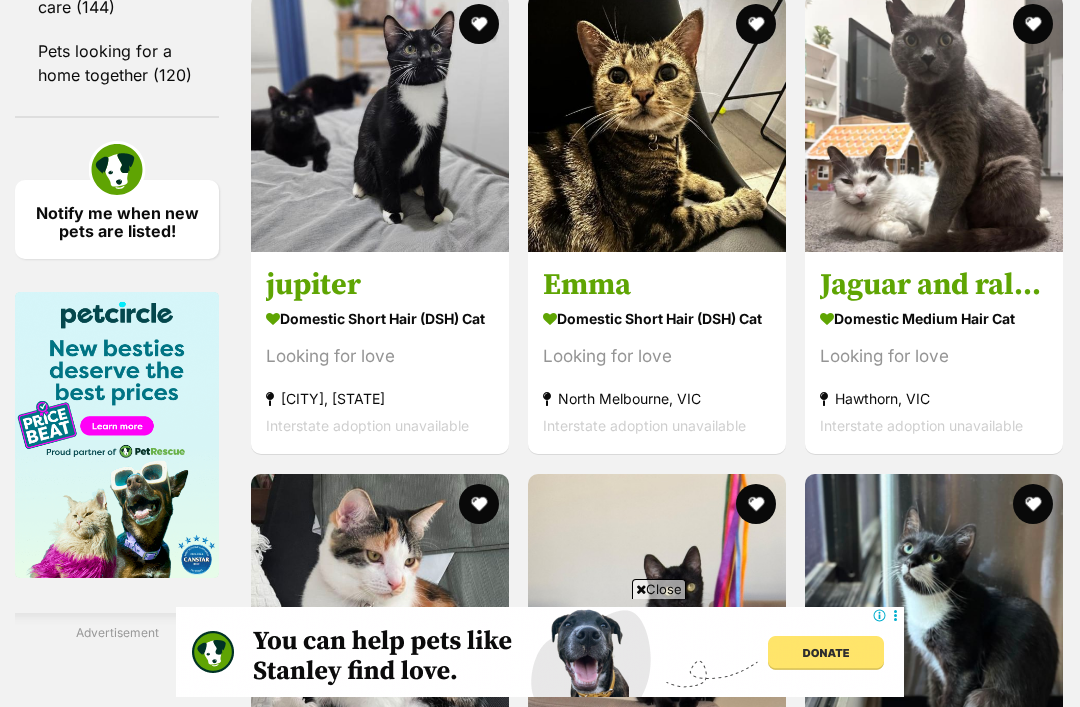 click on "Domestic Medium Hair Cat" at bounding box center (934, 319) 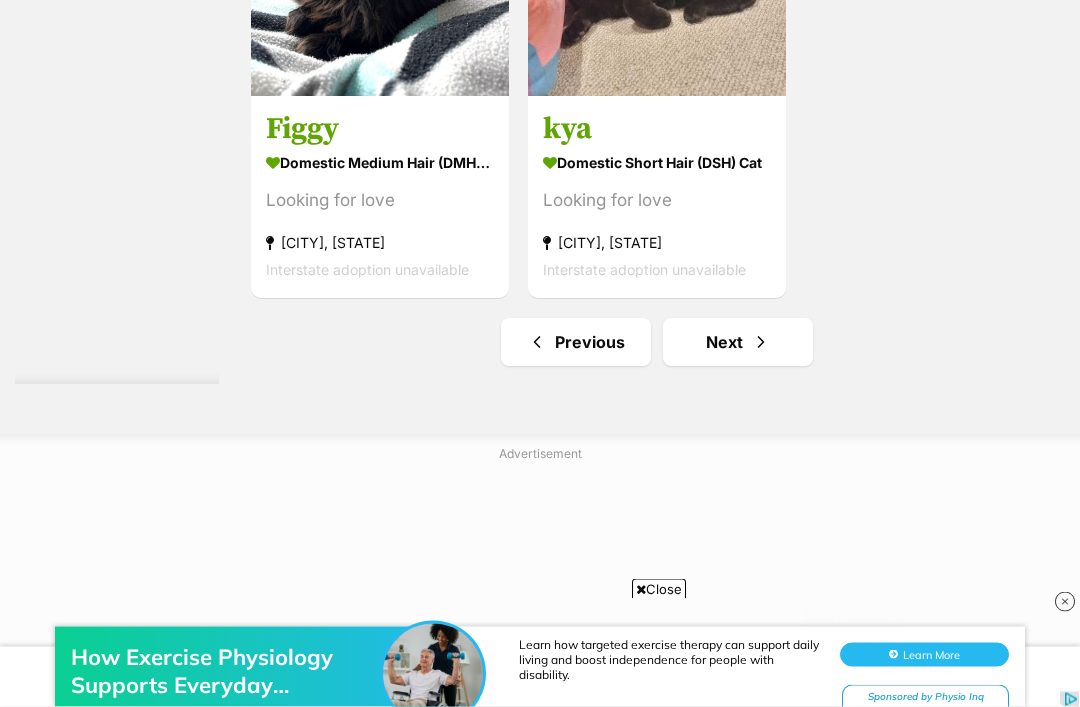 scroll, scrollTop: 4307, scrollLeft: 0, axis: vertical 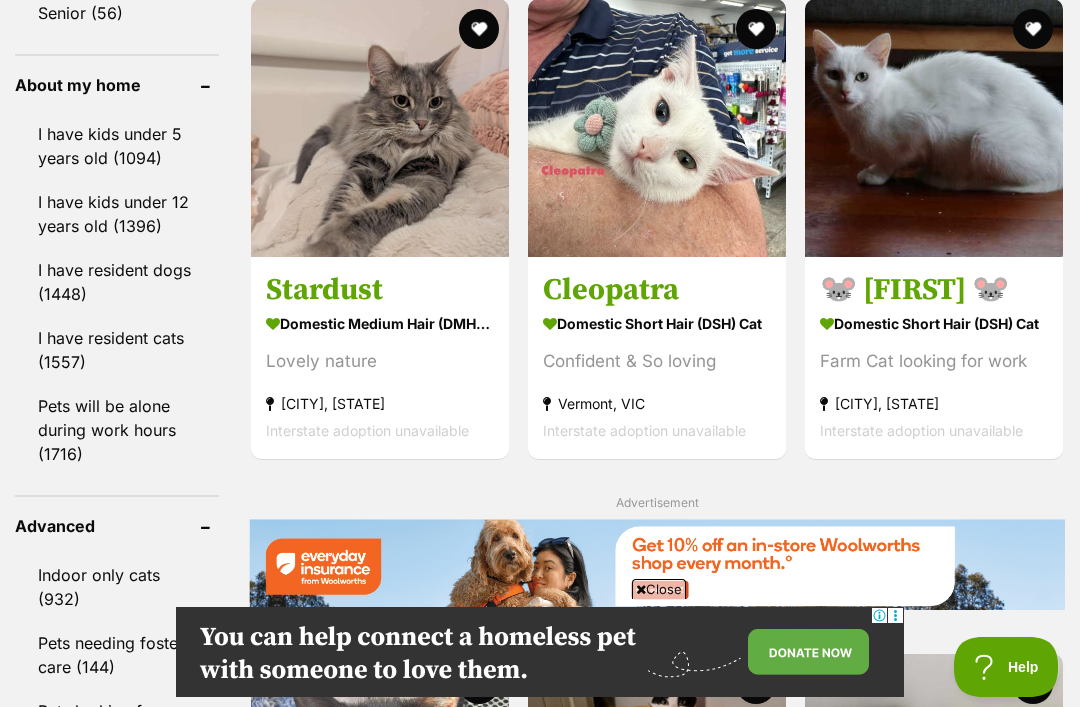 click on "Stardust" at bounding box center (380, 290) 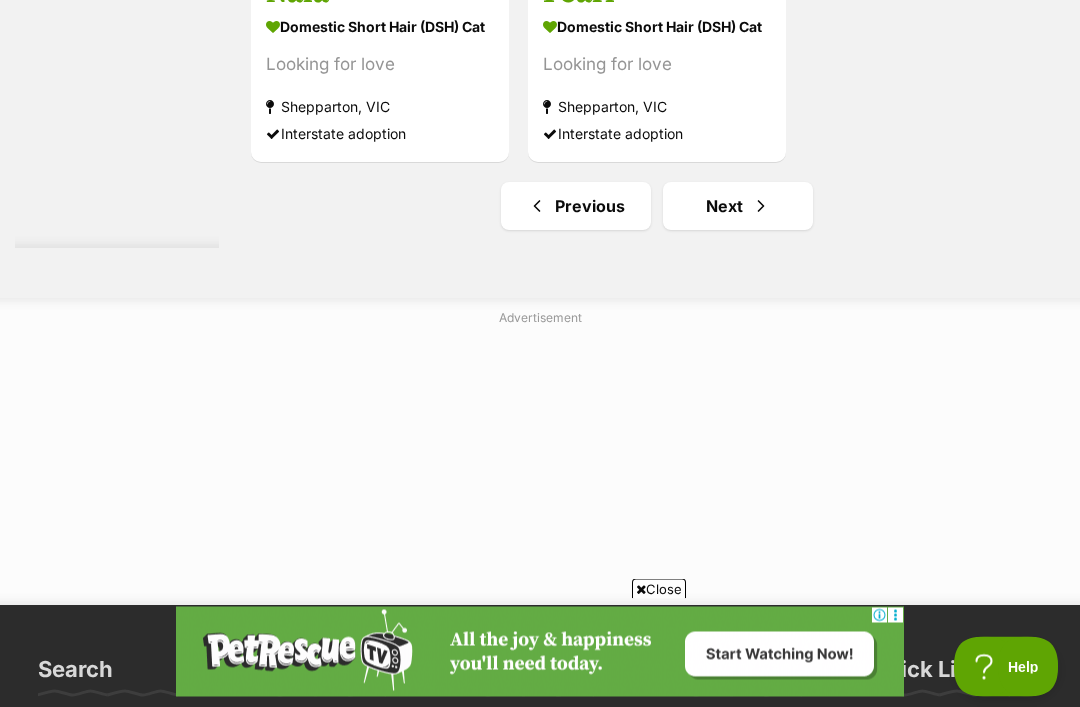 scroll, scrollTop: 4430, scrollLeft: 0, axis: vertical 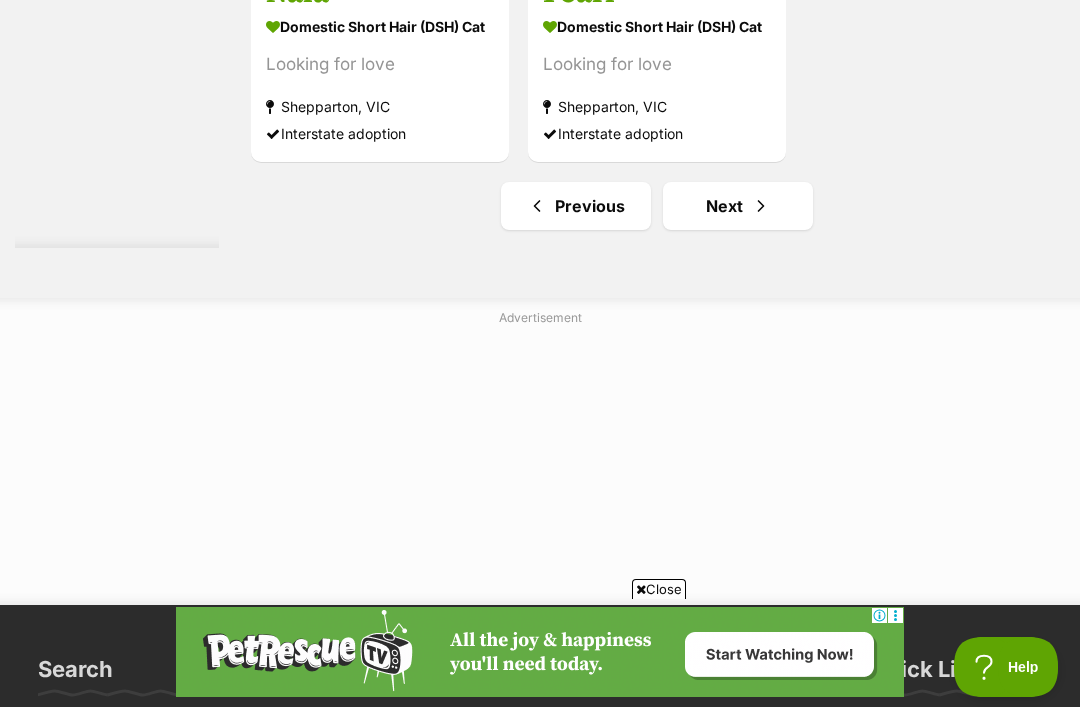 click at bounding box center (761, 206) 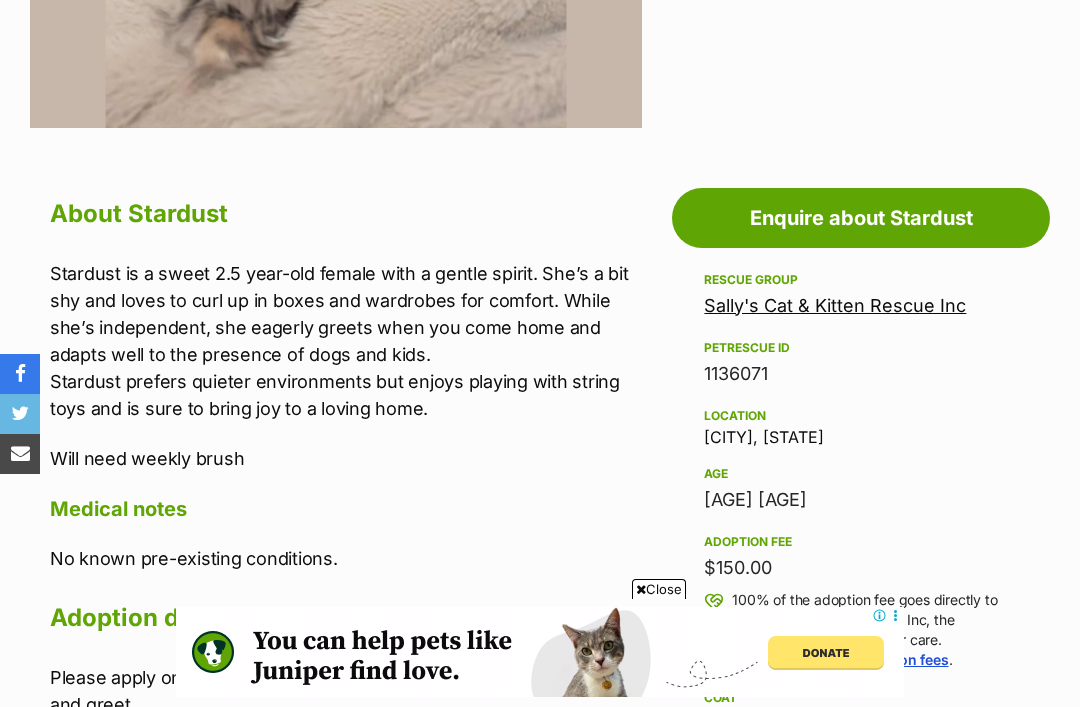 scroll, scrollTop: 0, scrollLeft: 0, axis: both 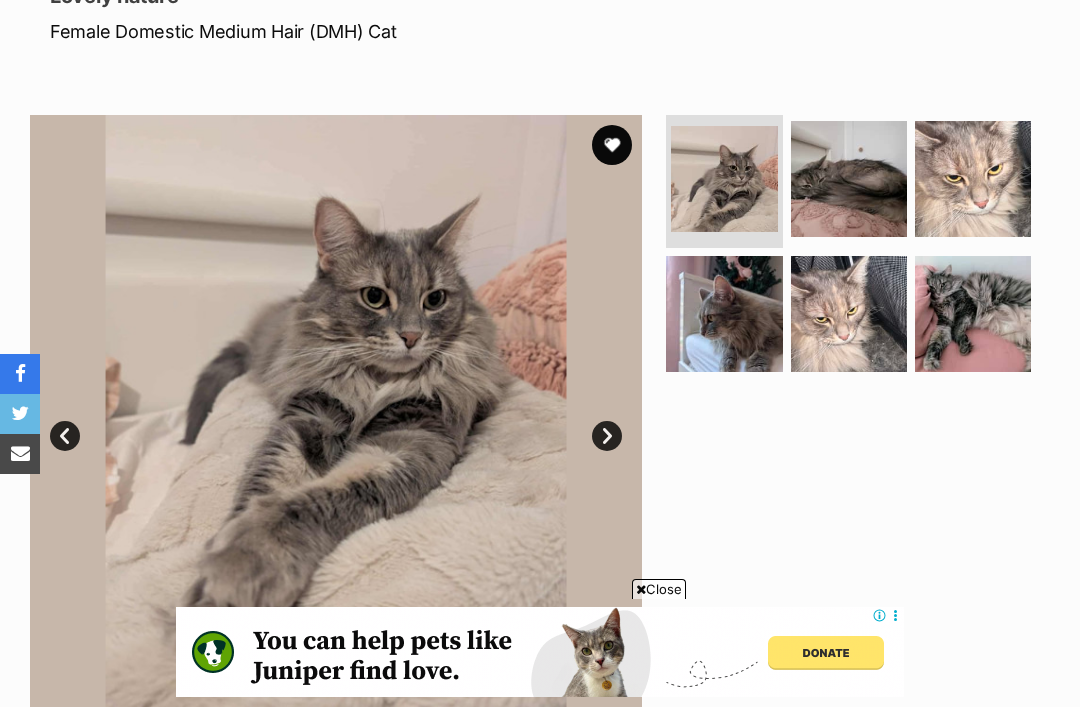 click at bounding box center [973, 179] 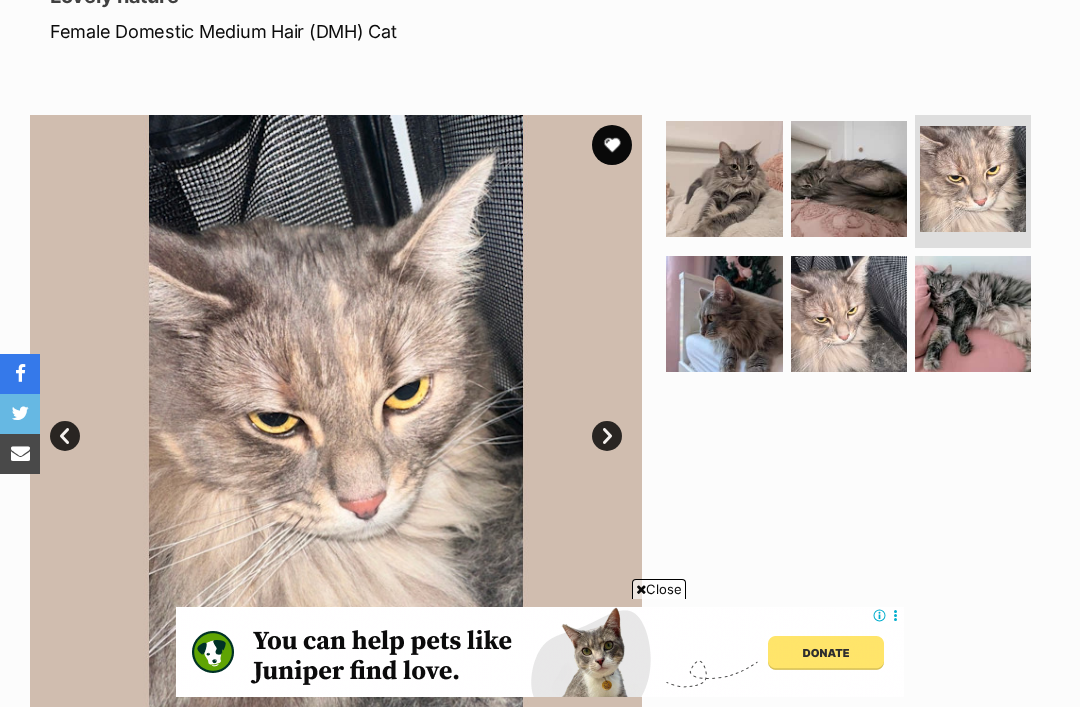 click at bounding box center [724, 314] 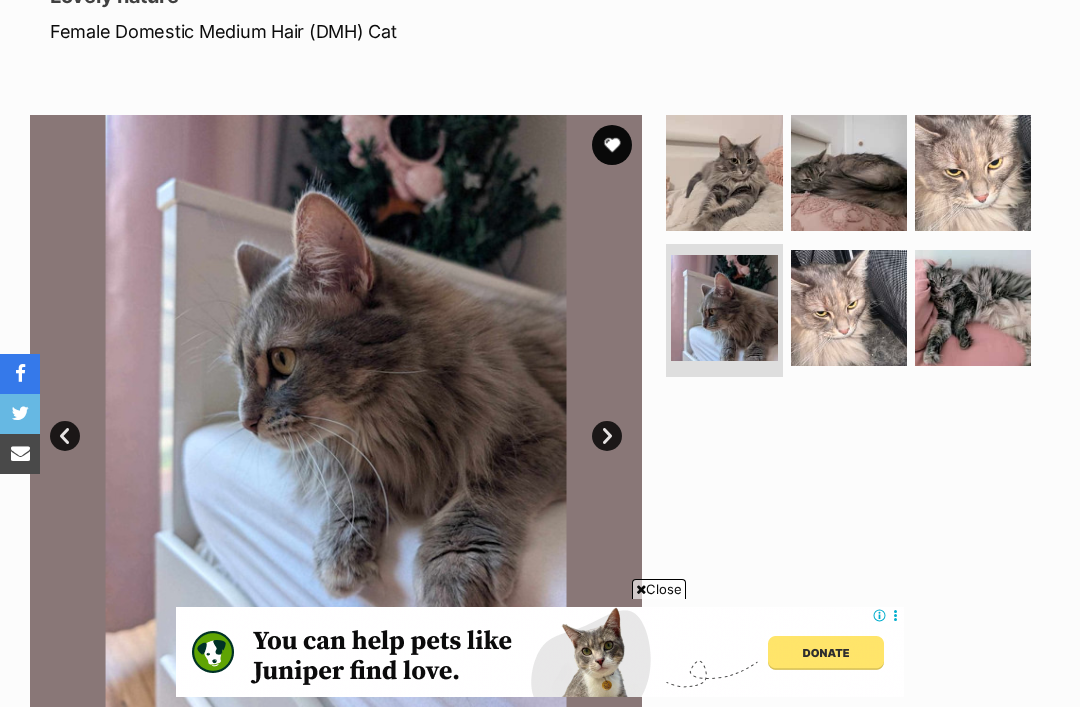 click at bounding box center [849, 173] 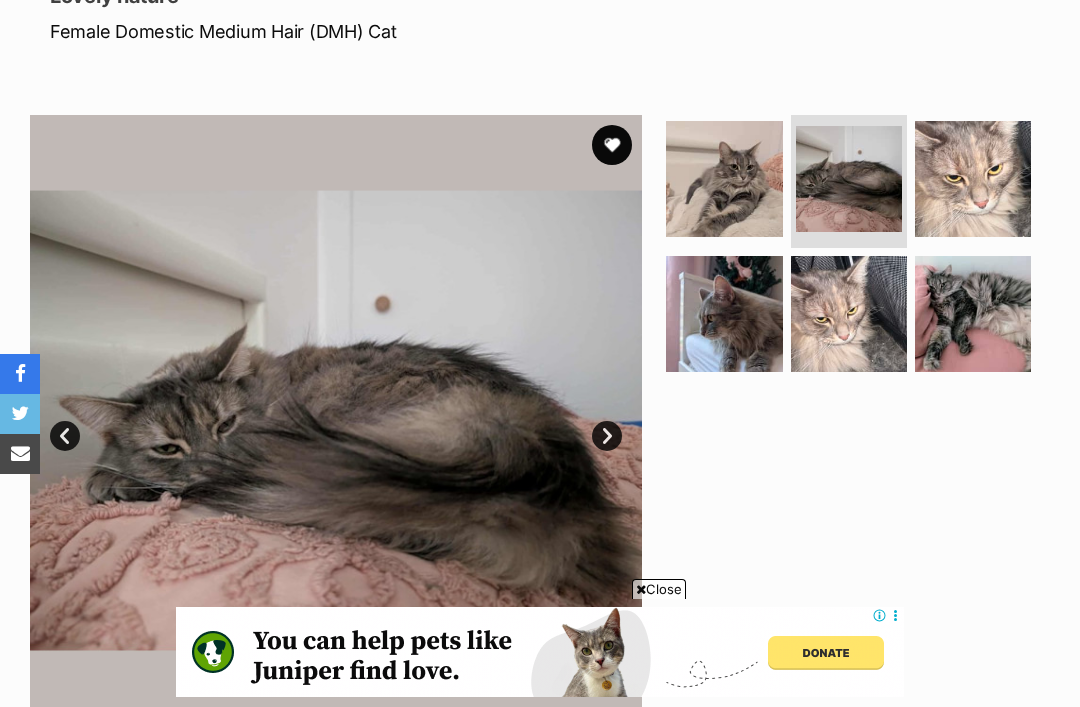 click at bounding box center (973, 314) 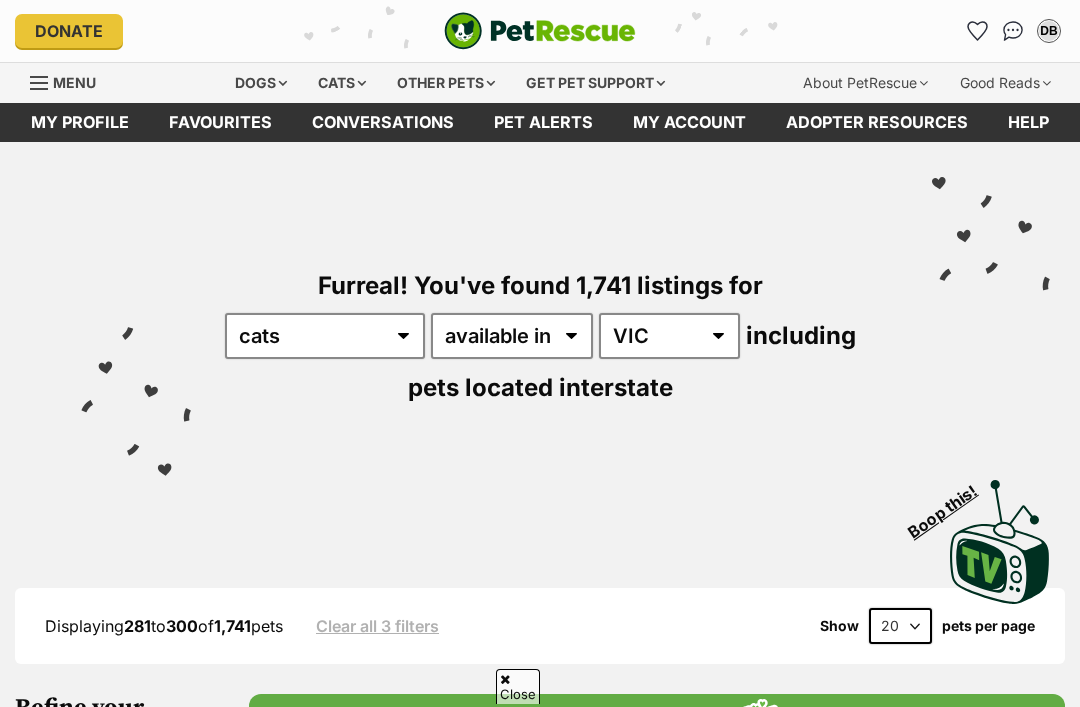 scroll, scrollTop: 743, scrollLeft: 0, axis: vertical 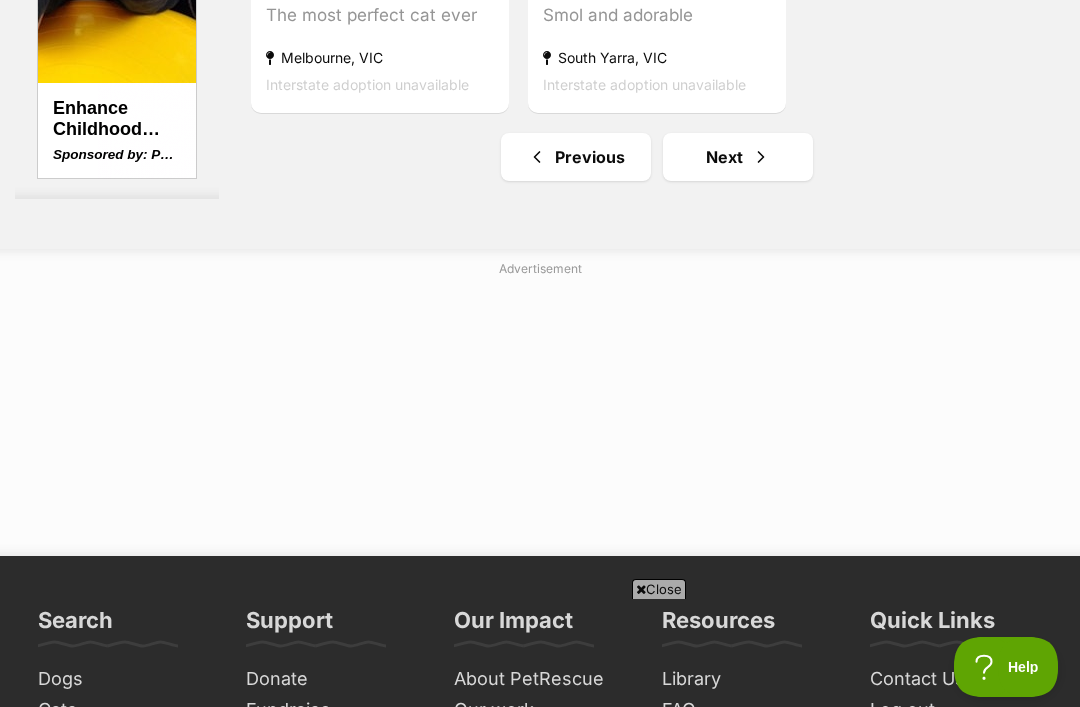 click on "Next" at bounding box center [738, 157] 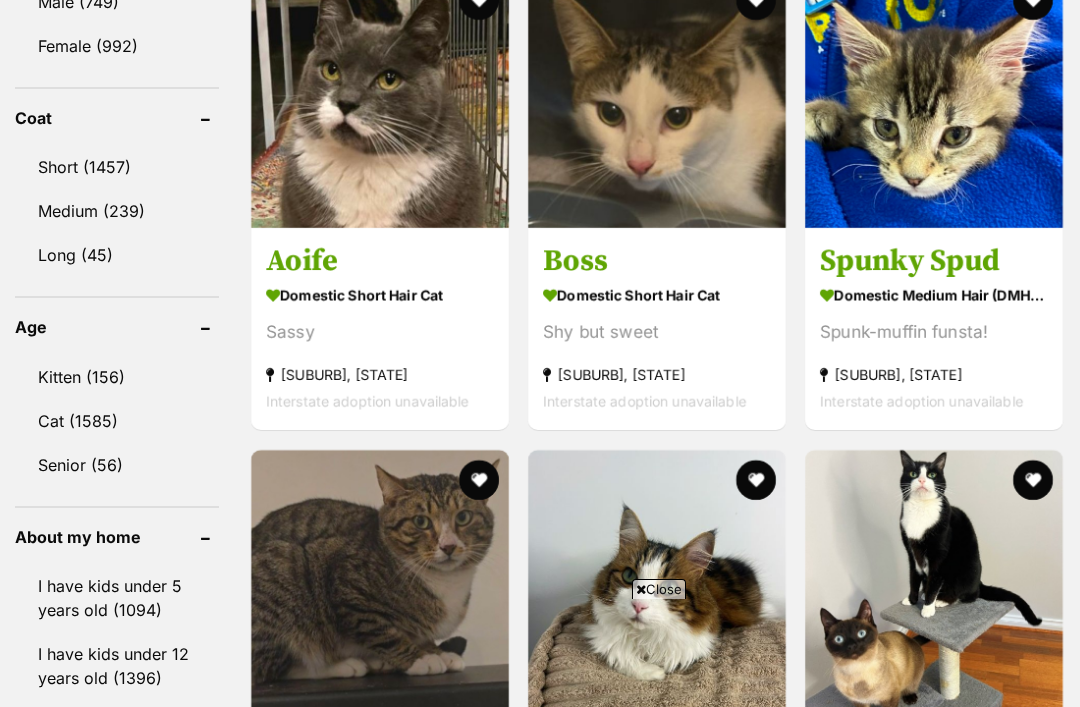 scroll, scrollTop: 1875, scrollLeft: 0, axis: vertical 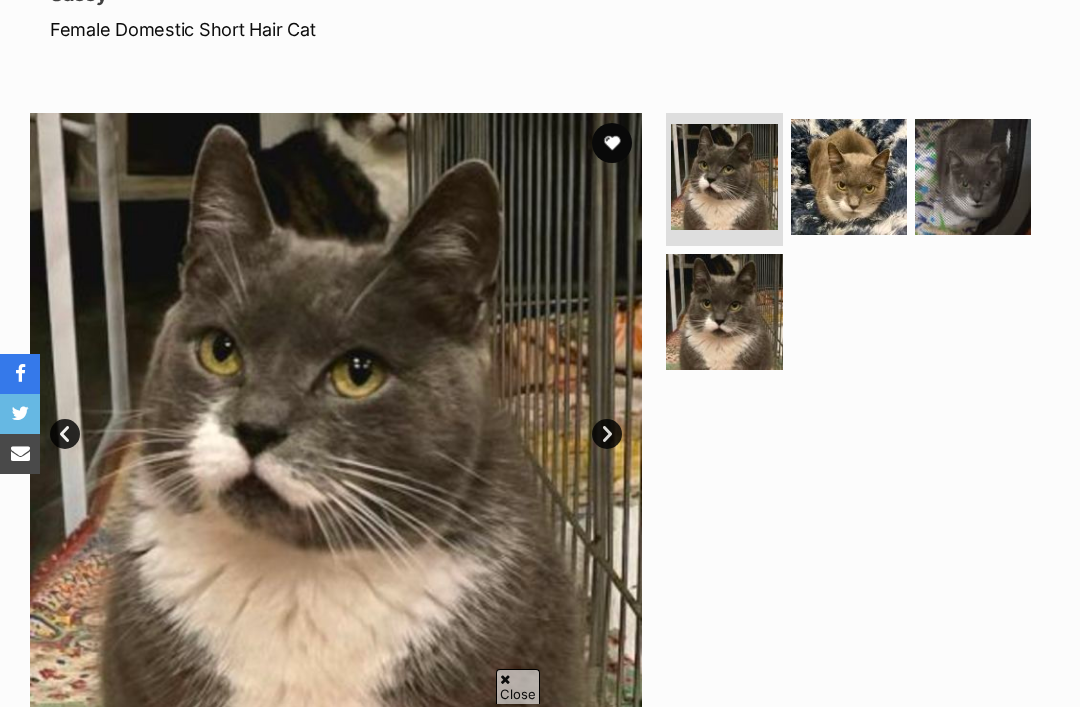 click at bounding box center [849, 177] 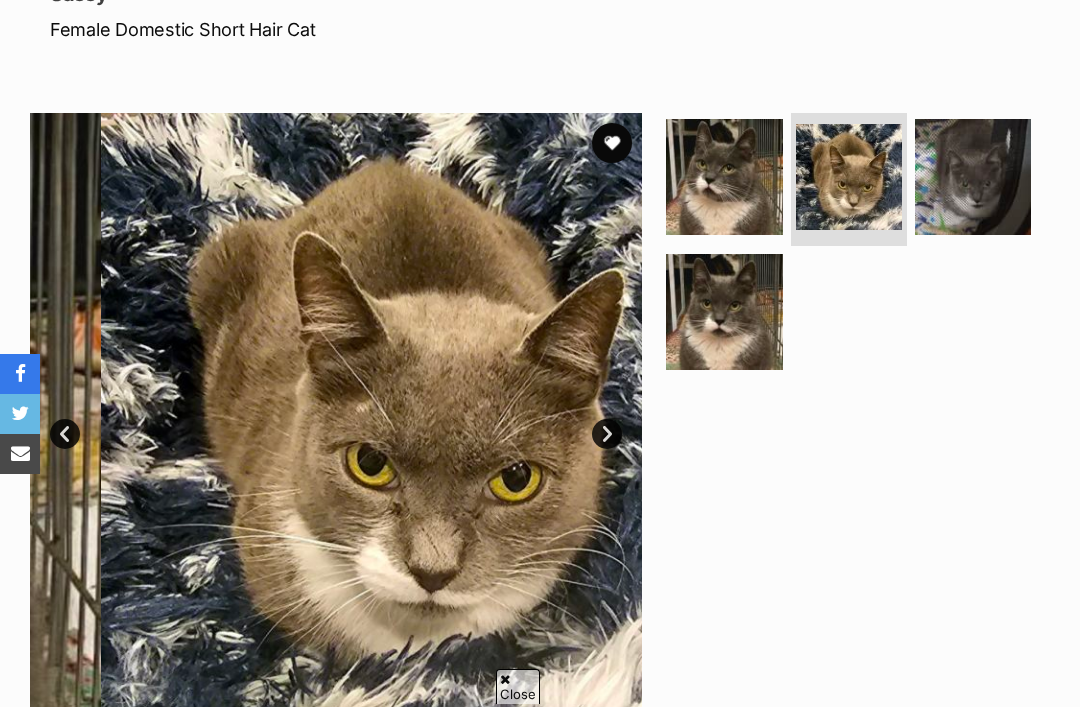 scroll, scrollTop: 0, scrollLeft: 0, axis: both 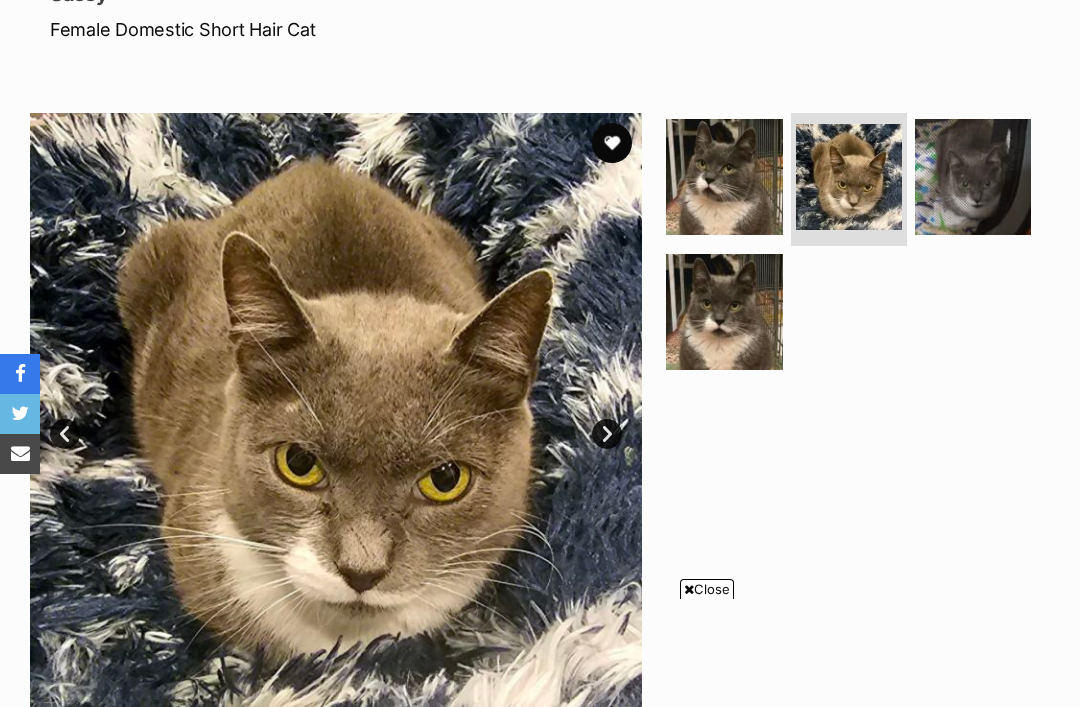 click at bounding box center (973, 177) 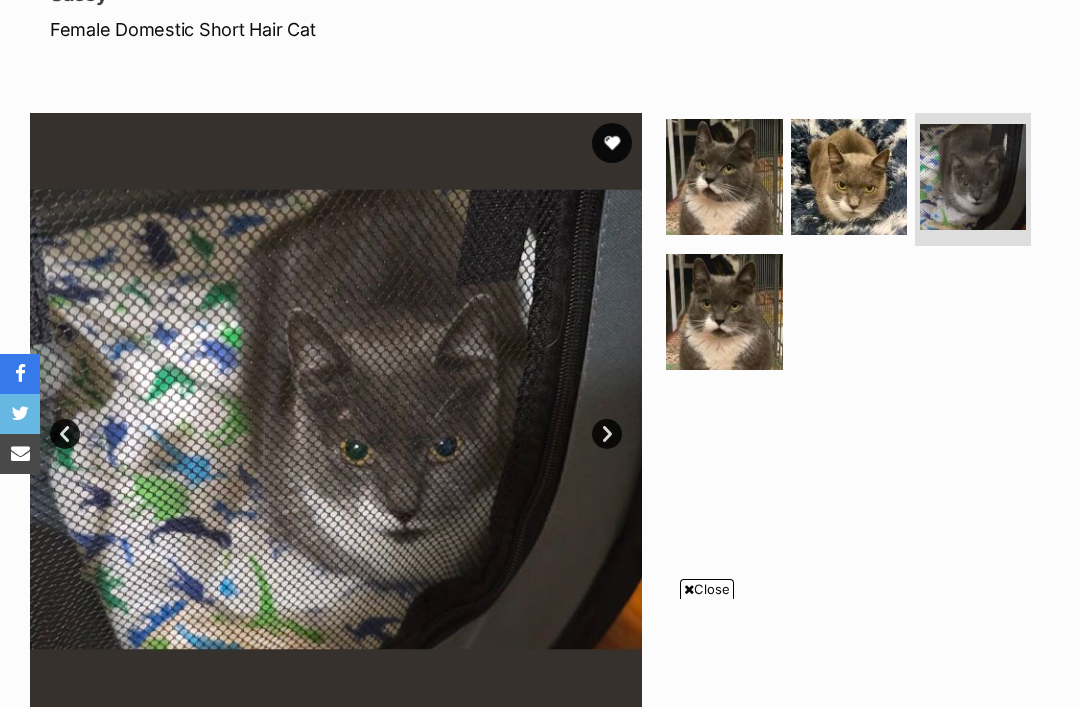 click at bounding box center (724, 177) 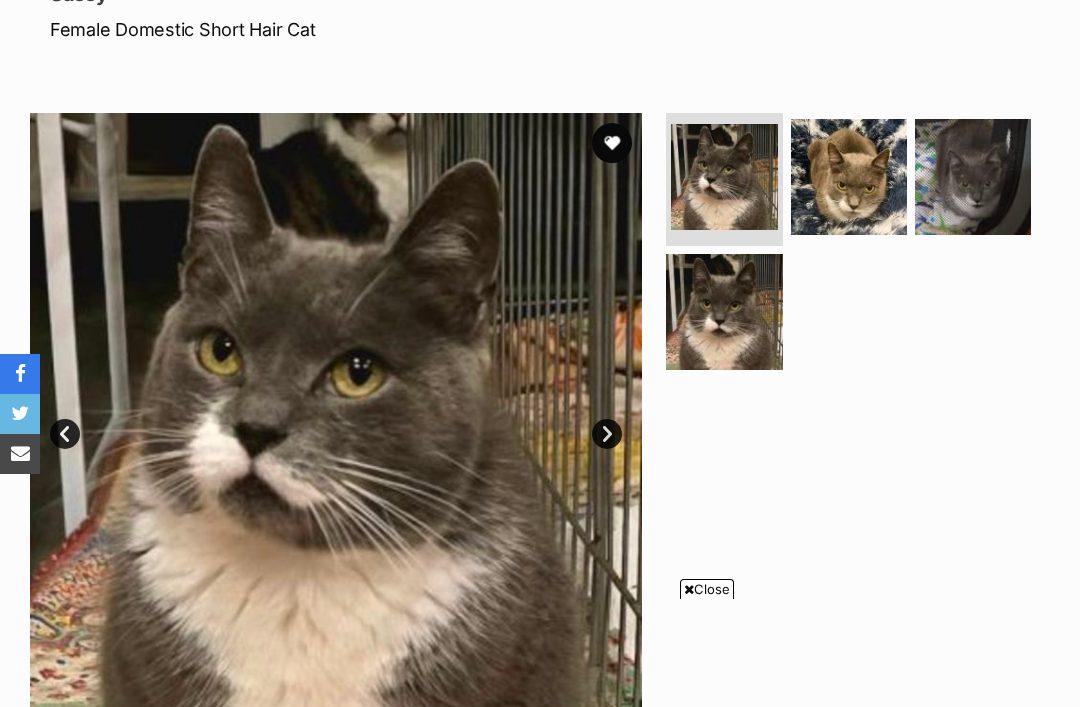 click at bounding box center [724, 312] 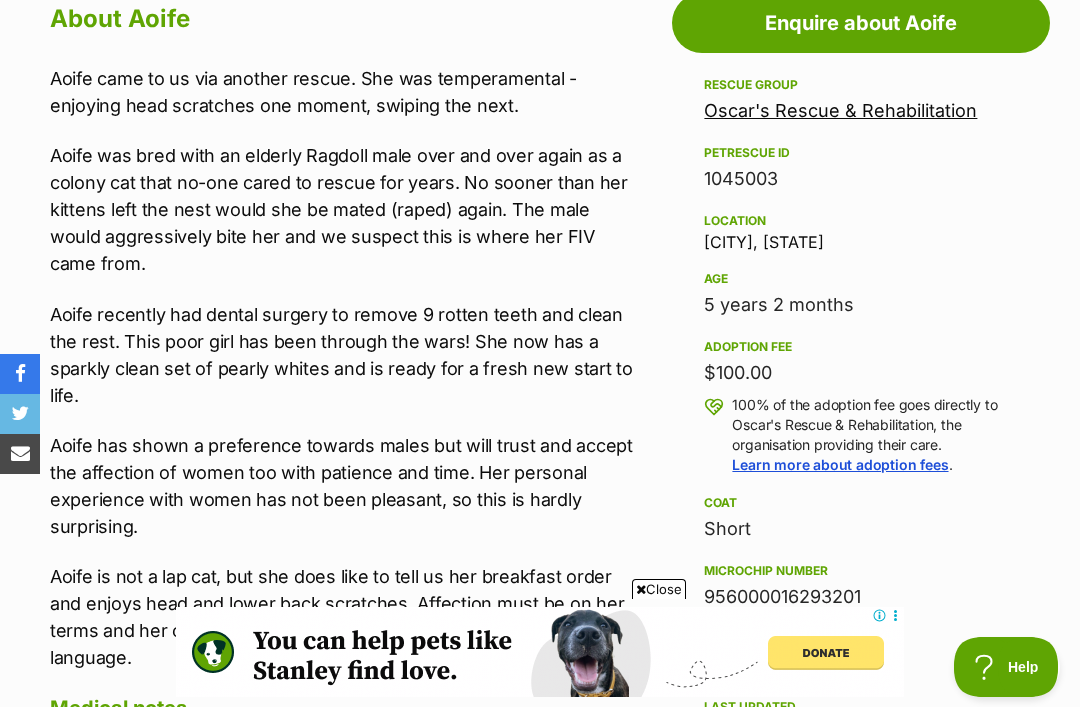 scroll, scrollTop: 0, scrollLeft: 0, axis: both 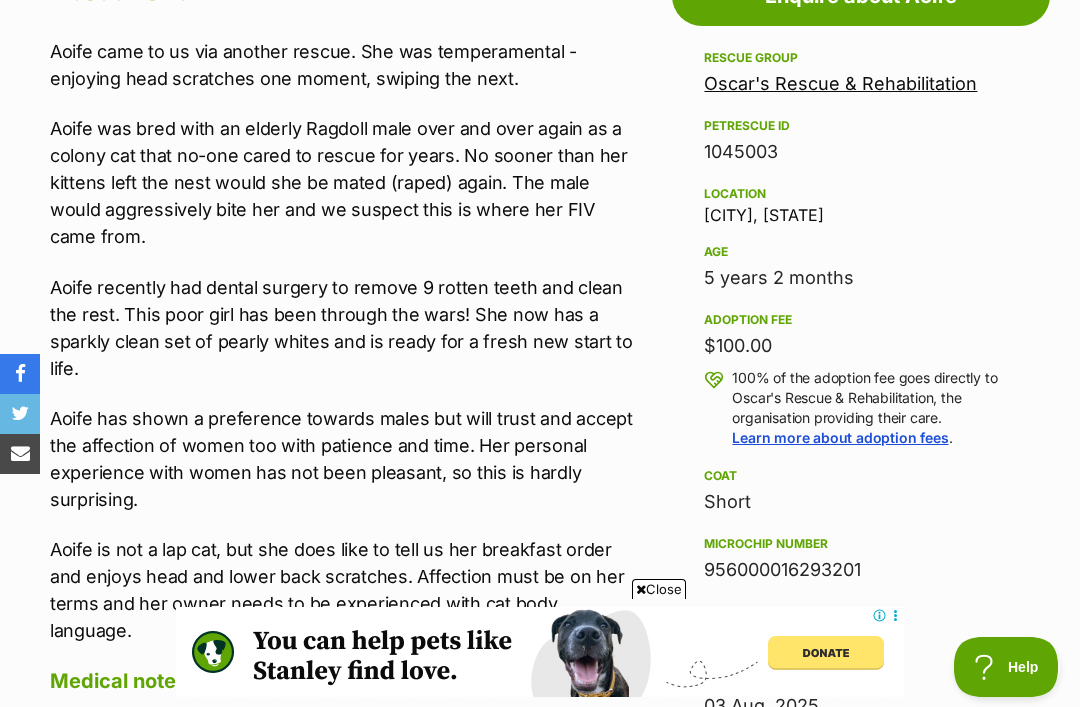 click on "Age" at bounding box center (861, 252) 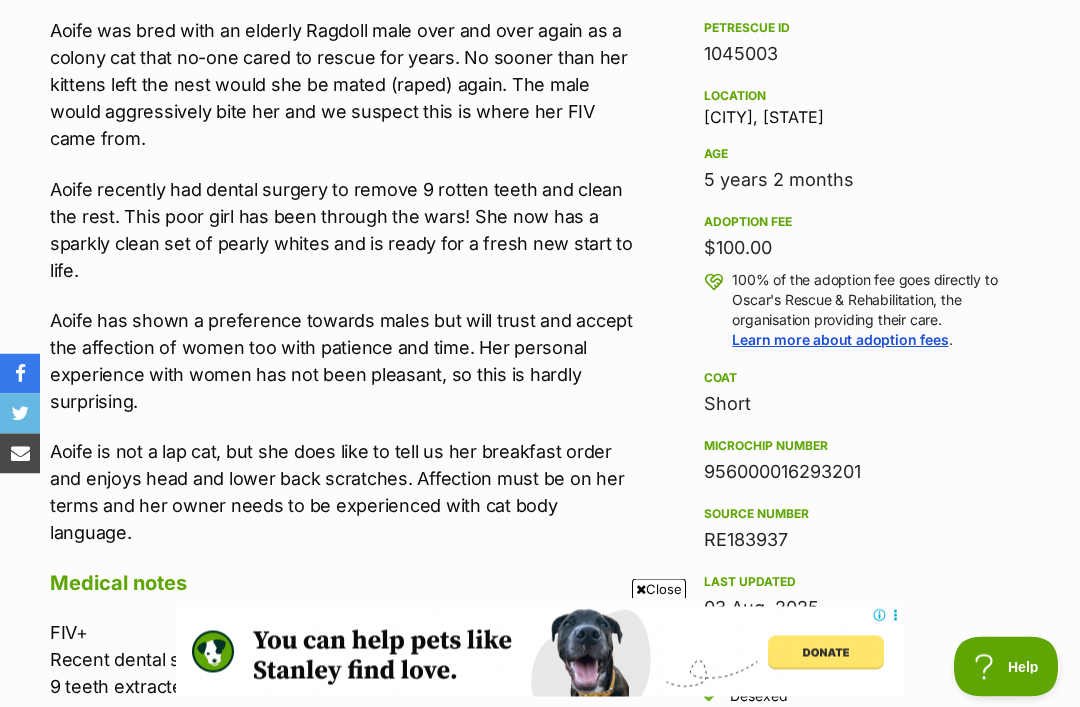 scroll, scrollTop: 1220, scrollLeft: 0, axis: vertical 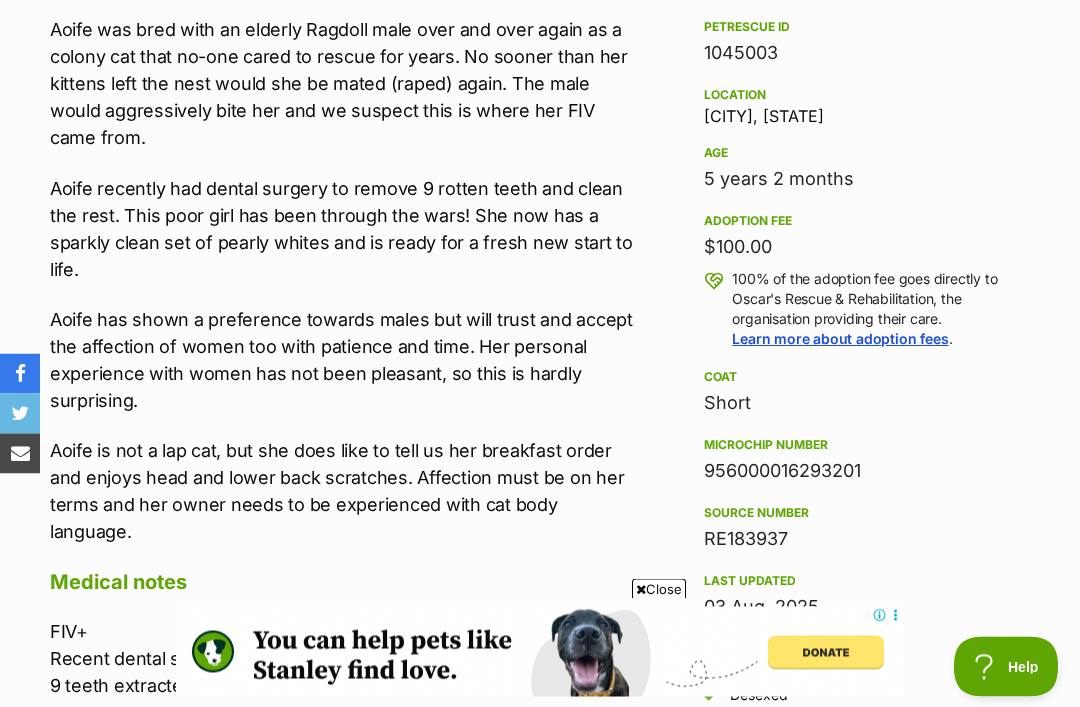 click on "Rescue group
Oscar's Rescue & Rehabilitation
PetRescue ID
1045003
Location
Diggers Rest, VIC
Age
5 years 2 months
Adoption fee
$100.00
100% of the adoption fee goes directly to Oscar's Rescue & Rehabilitation, the organisation providing their care.
Learn more about adoption fees .
Coat
Short
Microchip number
956000016293201
Source number
RE183937
Last updated
03 Aug, 2025
Pre-adoption checks
Desexed
Vaccinated
Interstate adoption (VIC only)
Wormed
I'd prefer a home that
Doesn't have kids under 5
Doesn't have kids from 6 to 12" at bounding box center (861, 447) 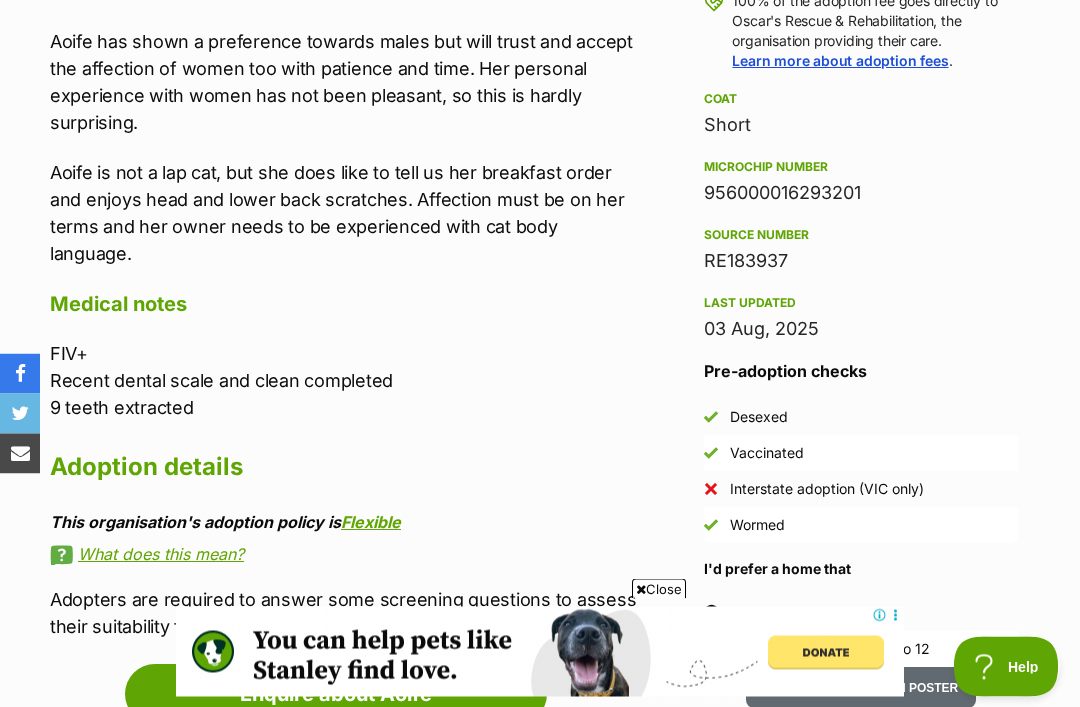 scroll, scrollTop: 1502, scrollLeft: 0, axis: vertical 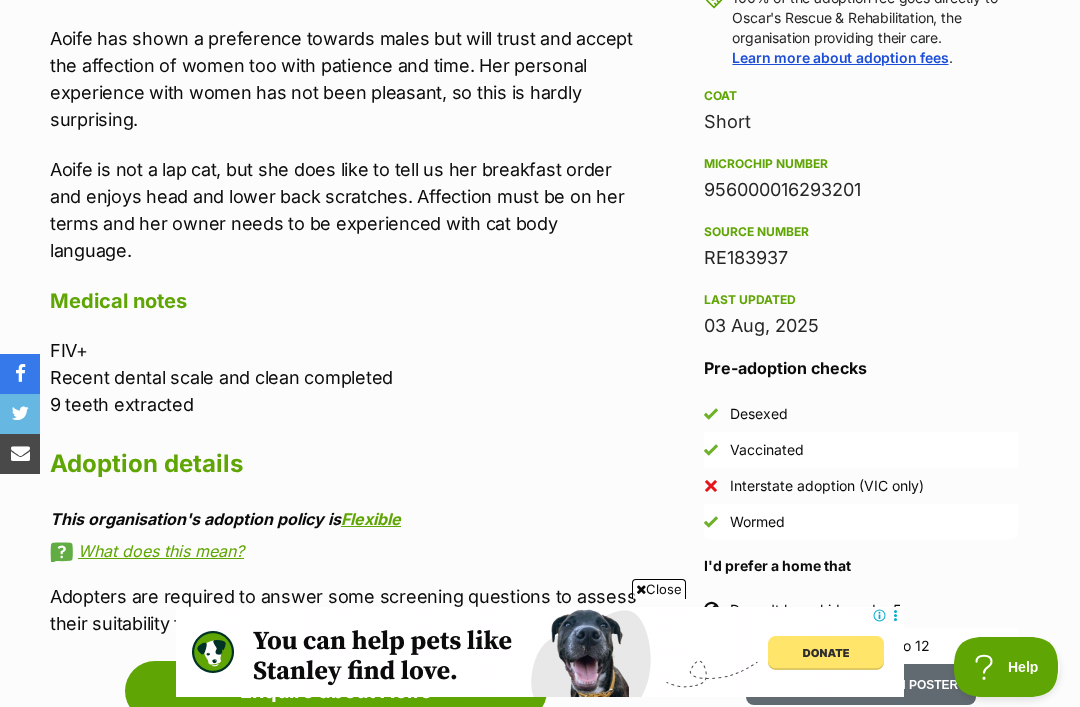 click on "Rescue group
Oscar's Rescue & Rehabilitation
PetRescue ID
1045003
Location
Diggers Rest, VIC
Age
5 years 2 months
Adoption fee
$100.00
100% of the adoption fee goes directly to Oscar's Rescue & Rehabilitation, the organisation providing their care.
Learn more about adoption fees .
Coat
Short
Microchip number
956000016293201
Source number
RE183937
Last updated
03 Aug, 2025
Pre-adoption checks
Desexed
Vaccinated
Interstate adoption (VIC only)
Wormed
I'd prefer a home that
Doesn't have kids under 5
Doesn't have kids from 6 to 12" at bounding box center [861, 165] 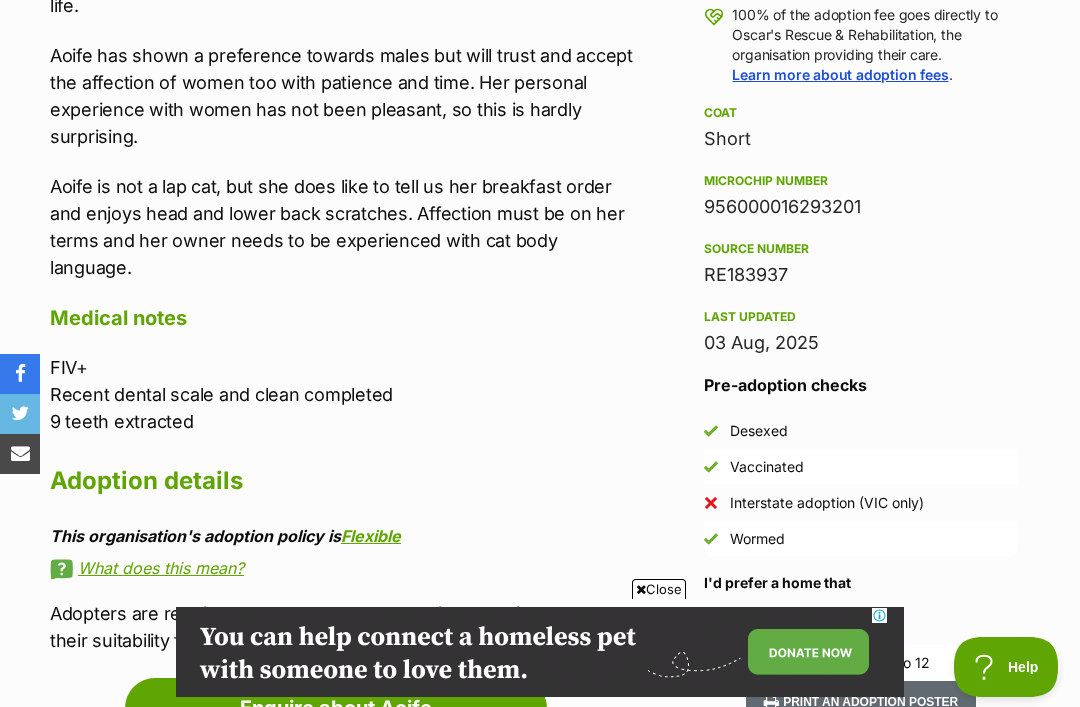 scroll, scrollTop: 0, scrollLeft: 0, axis: both 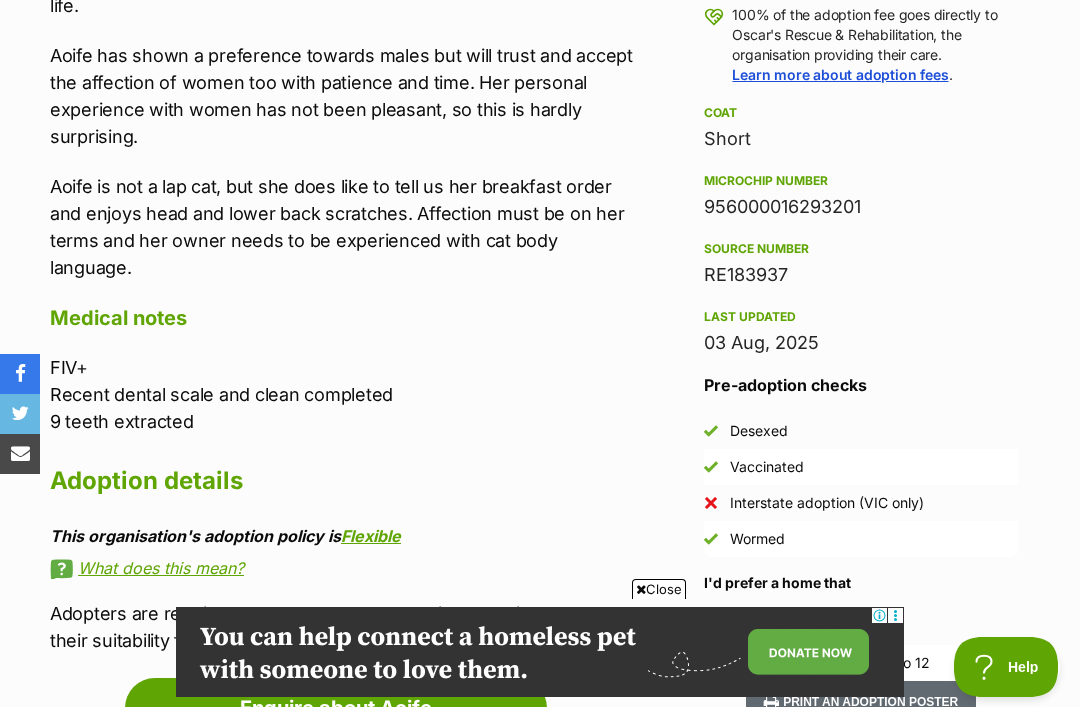 click on "Adoption information
I've been adopted!
This pet is no longer available
On Hold
Enquire about Aoife
Find available pets like this!
Rescue group
Oscar's Rescue & Rehabilitation
PetRescue ID
1045003
Location
Diggers Rest, VIC
Age
5 years 2 months
Adoption fee
$100.00
100% of the adoption fee goes directly to Oscar's Rescue & Rehabilitation, the organisation providing their care.
Learn more about adoption fees .
Coat
Short
Microchip number
956000016293201
Source number
RE183937
Last updated
03 Aug, 2025
Pre-adoption checks
Desexed
Vaccinated
Interstate adoption (VIC only)
Wormed
I'd prefer a home that
Doesn't have kids under 5
Doesn't have kids from 6 to 12
Enquire about Aoife
Find available pets like this!" at bounding box center (856, 535) 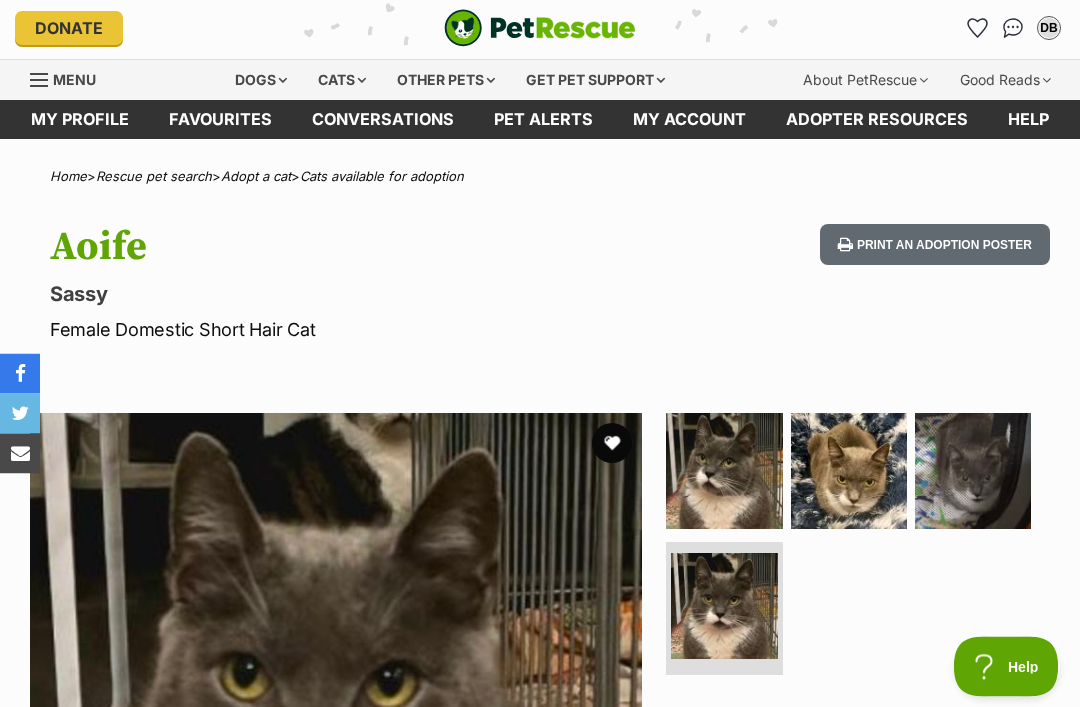 scroll, scrollTop: 0, scrollLeft: 0, axis: both 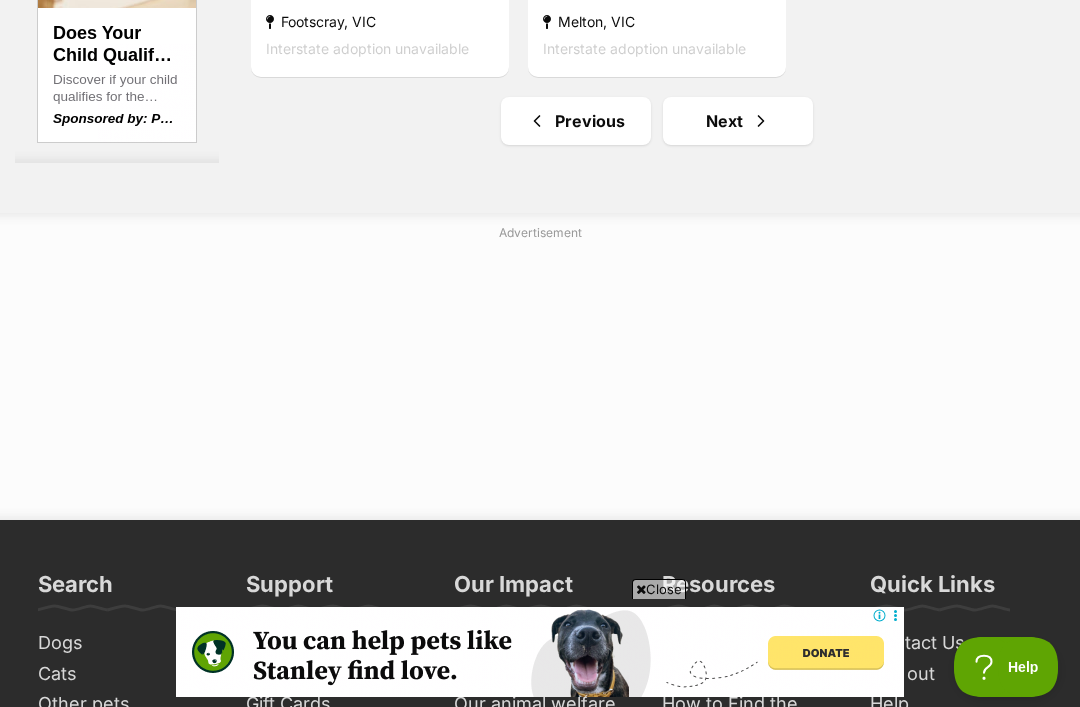 click on "Displaying  301  to  320  of  1,741  pets
Clear all 3 filters
Show 20 40 60 pets per page
Visit PetRescue TV (external site)
Boop this!
Refine your search
Search for a pet
Search
Species
Cats (1,741)
Dogs (889)
Other Pets (212)
State
ACT (381)
NSW (1,762)
NT (78)
QLD (1,125)
SA (176)
TAS (144)
VIC (1,741)
WA (668)
Include pets available for interstate adoption
Pets near me within
10km
25km
50km
100km
250km
10km
of
Update
Gender
Male (749)
Female (992)
Coat
Short (1457)
Medium (239)
Long (45)
Age
Kitten (156)
Cat (1585)
Senior (56)
About my home" at bounding box center [540, -1882] 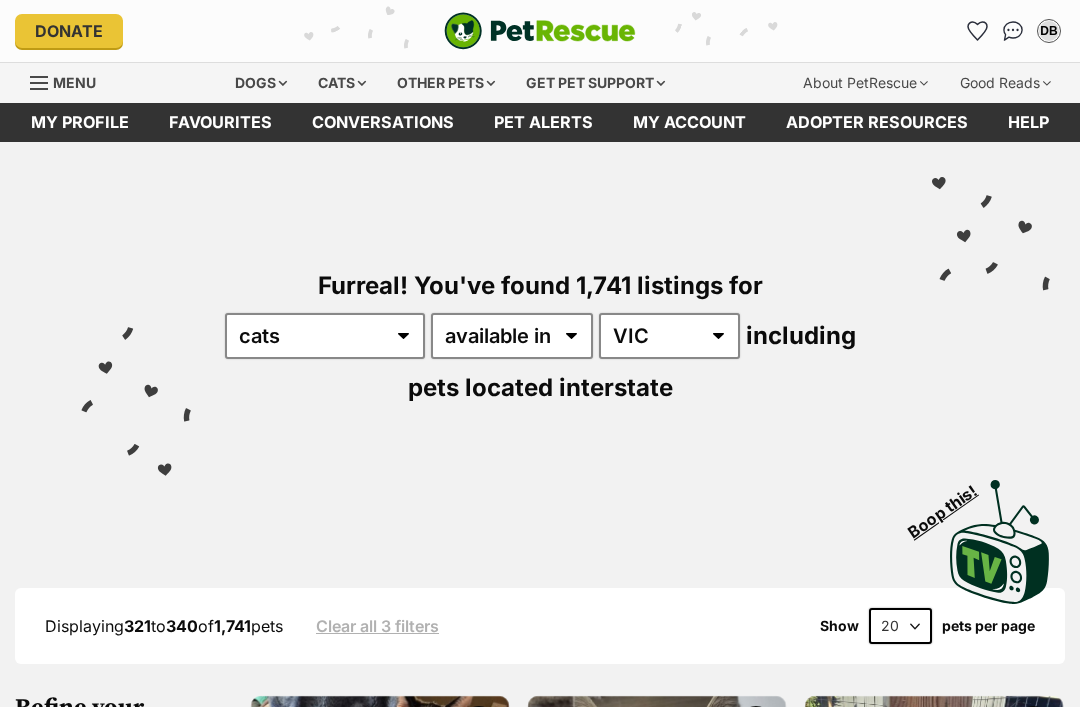 scroll, scrollTop: 1201, scrollLeft: 0, axis: vertical 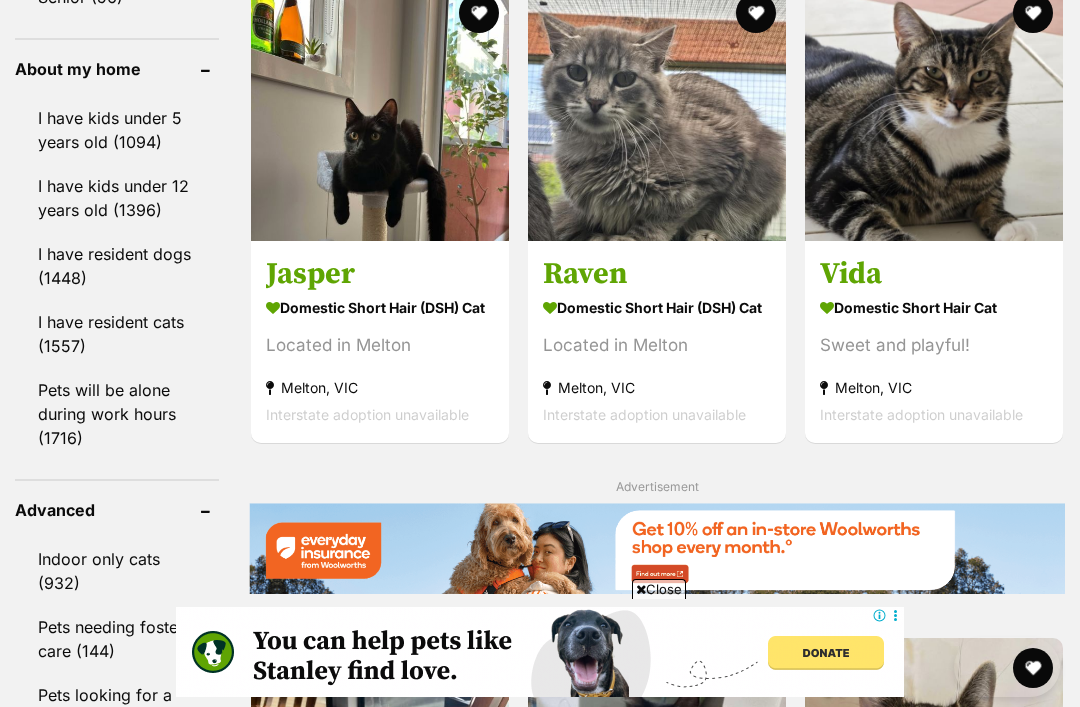 click on "Raven" at bounding box center [657, 274] 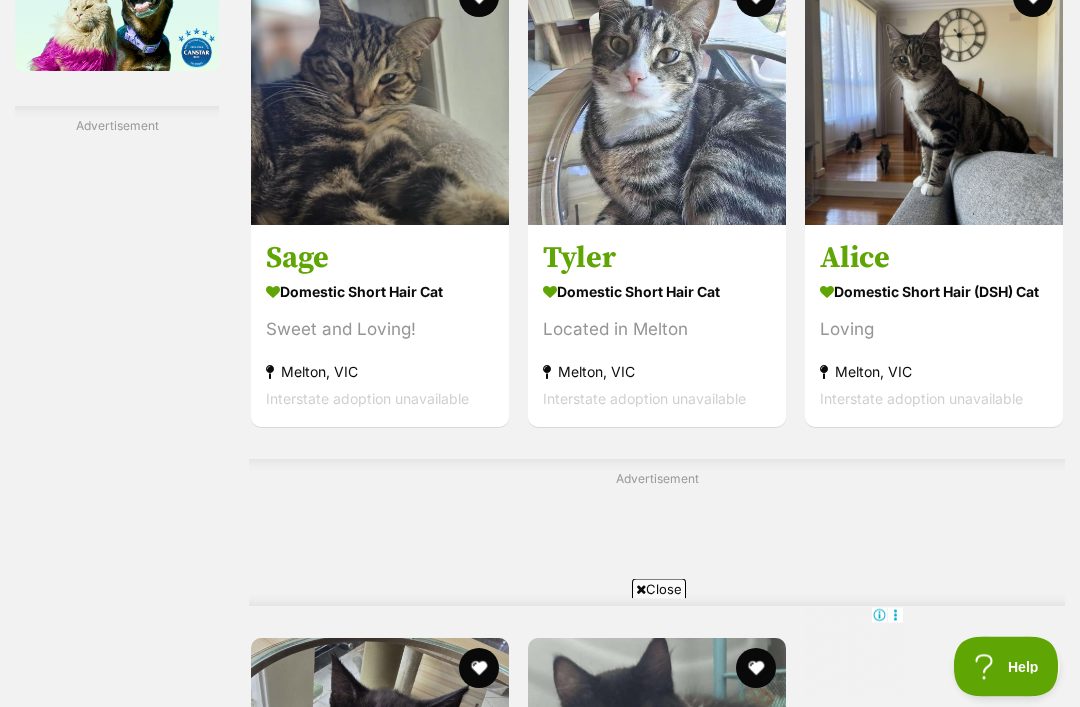 scroll, scrollTop: 3522, scrollLeft: 0, axis: vertical 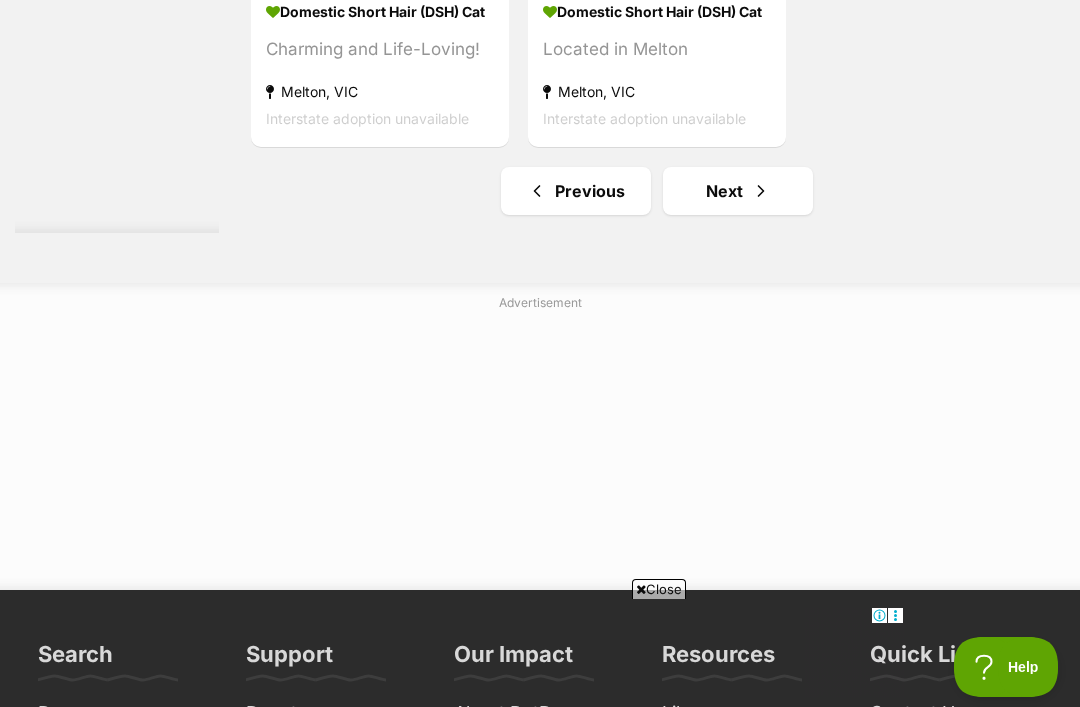 click on "Next" at bounding box center (738, 191) 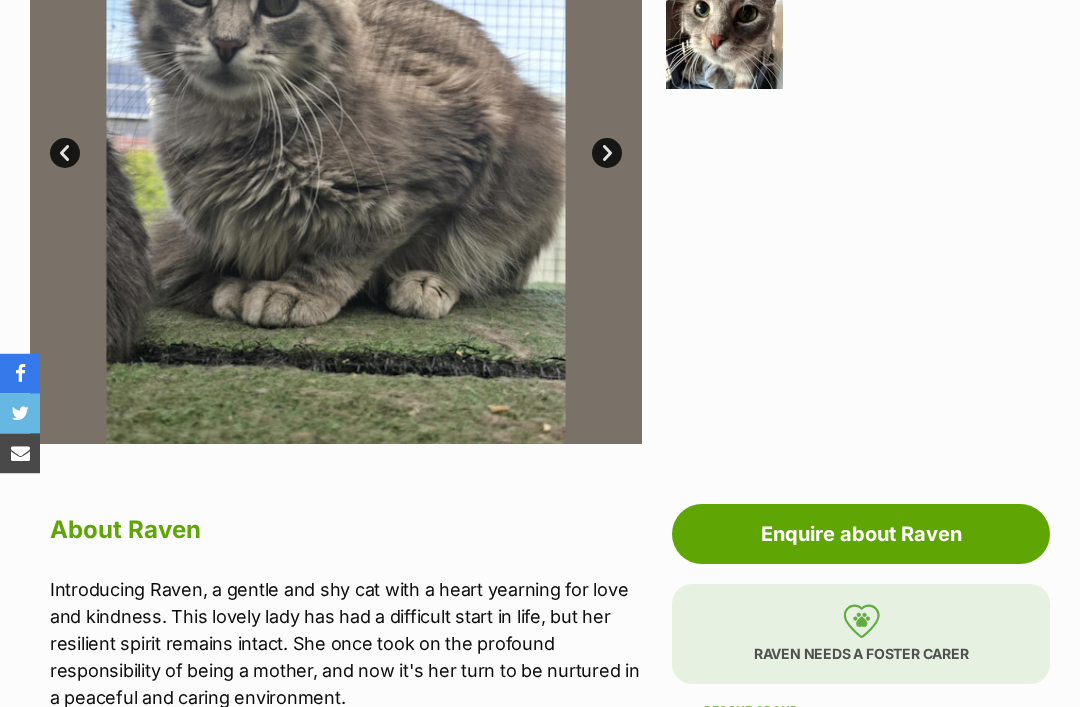scroll, scrollTop: 0, scrollLeft: 0, axis: both 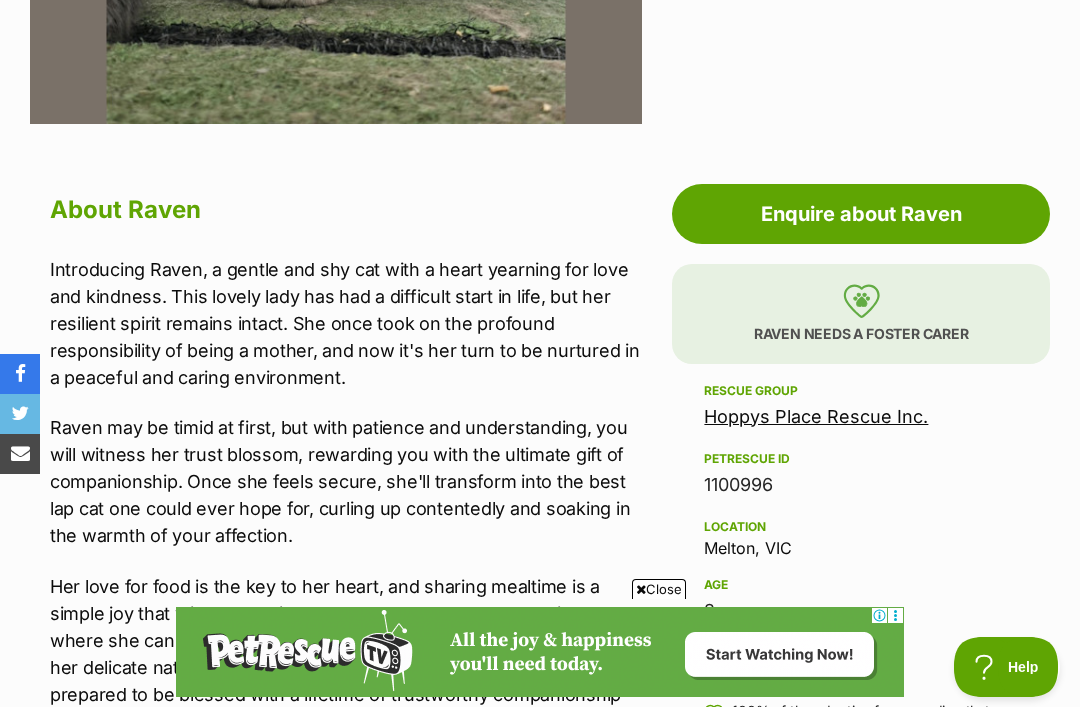 click on "Raven needs a foster carer" at bounding box center (861, 314) 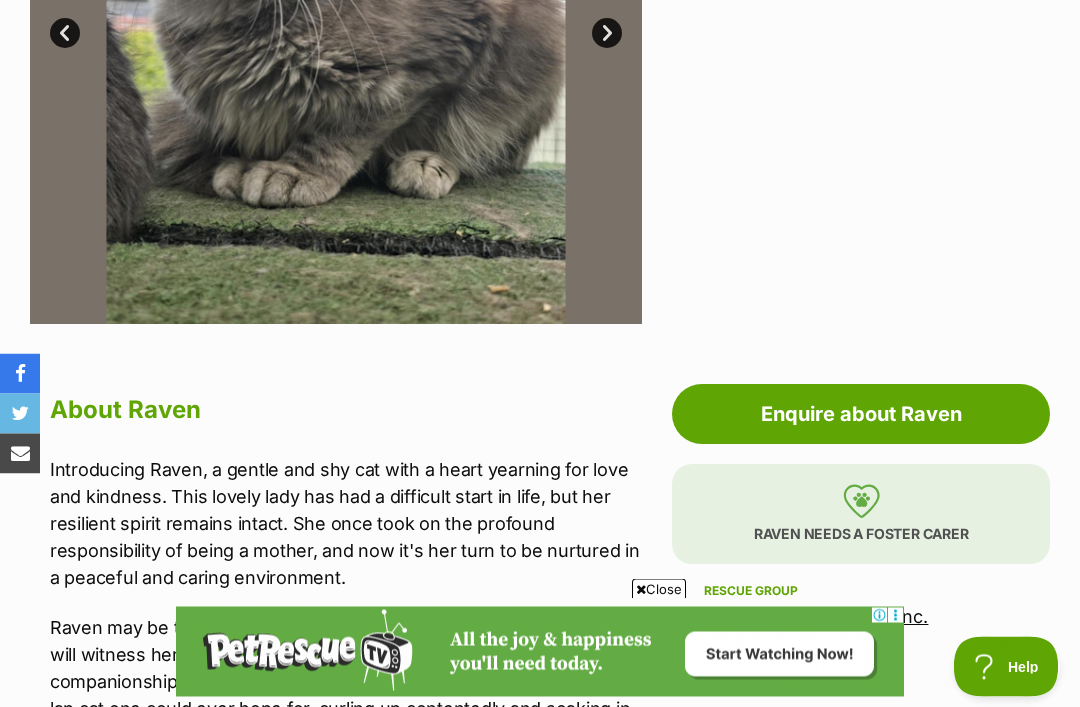 scroll, scrollTop: 340, scrollLeft: 0, axis: vertical 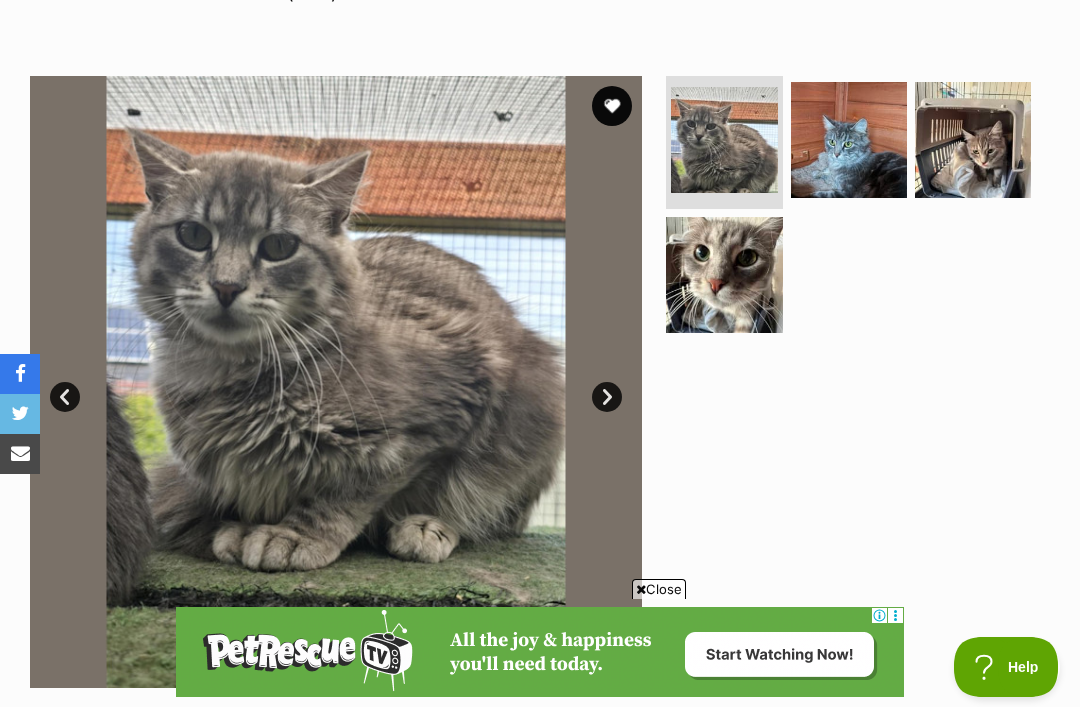 click at bounding box center (856, 211) 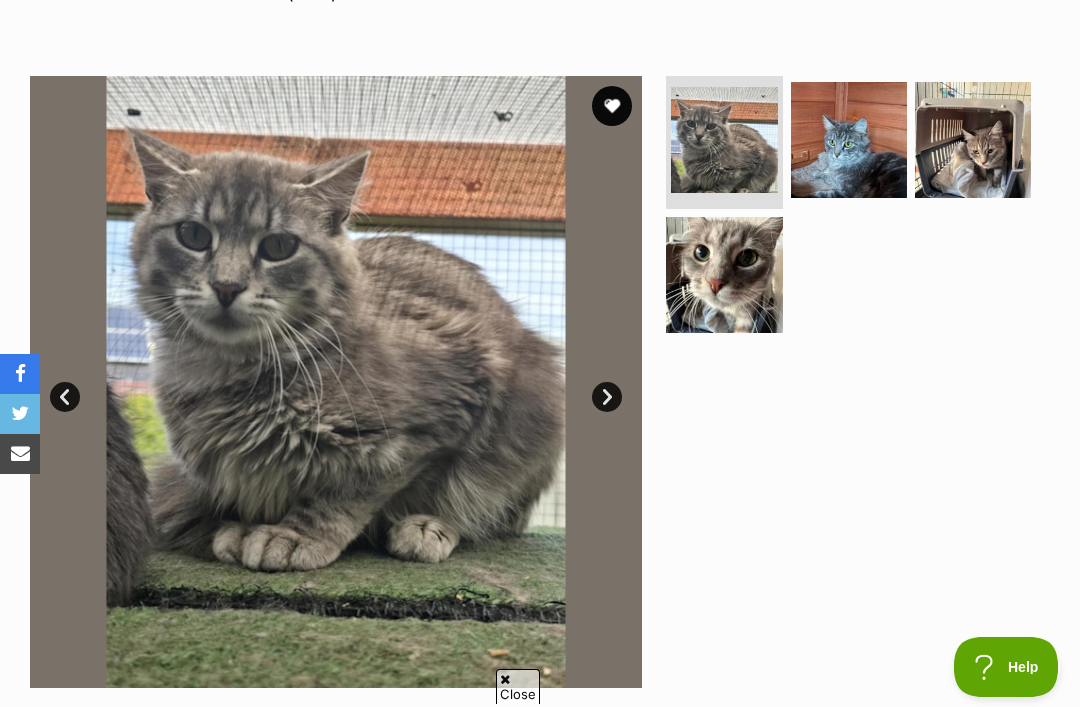 click at bounding box center (973, 140) 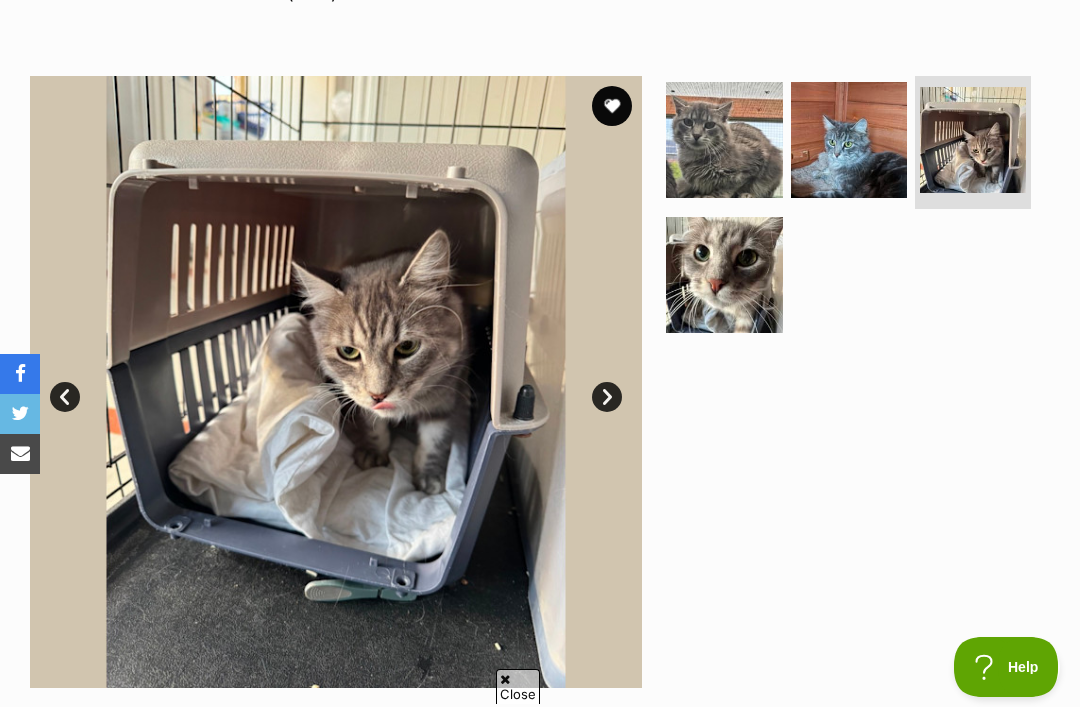 scroll, scrollTop: 0, scrollLeft: 0, axis: both 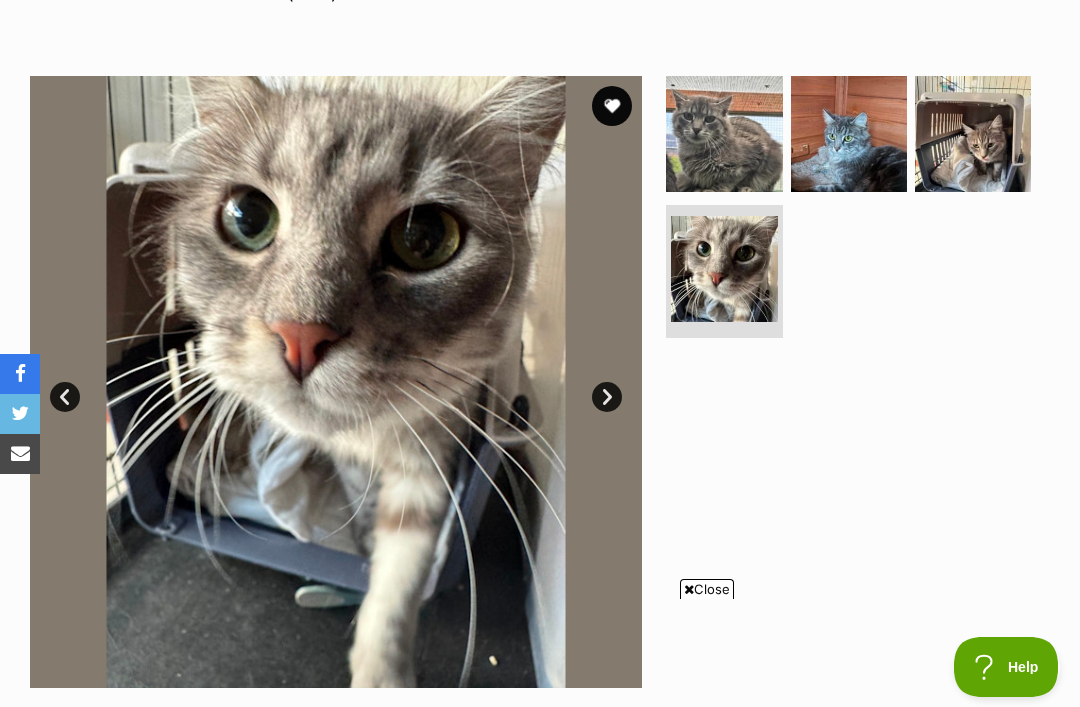 click at bounding box center [724, 134] 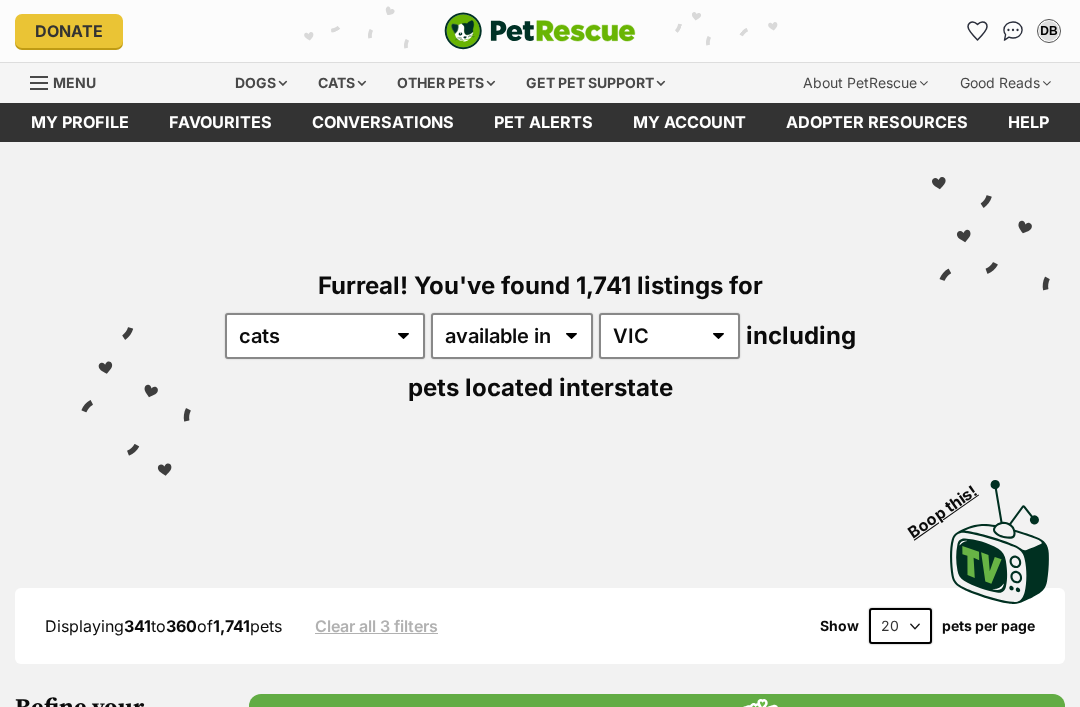 scroll, scrollTop: 825, scrollLeft: 0, axis: vertical 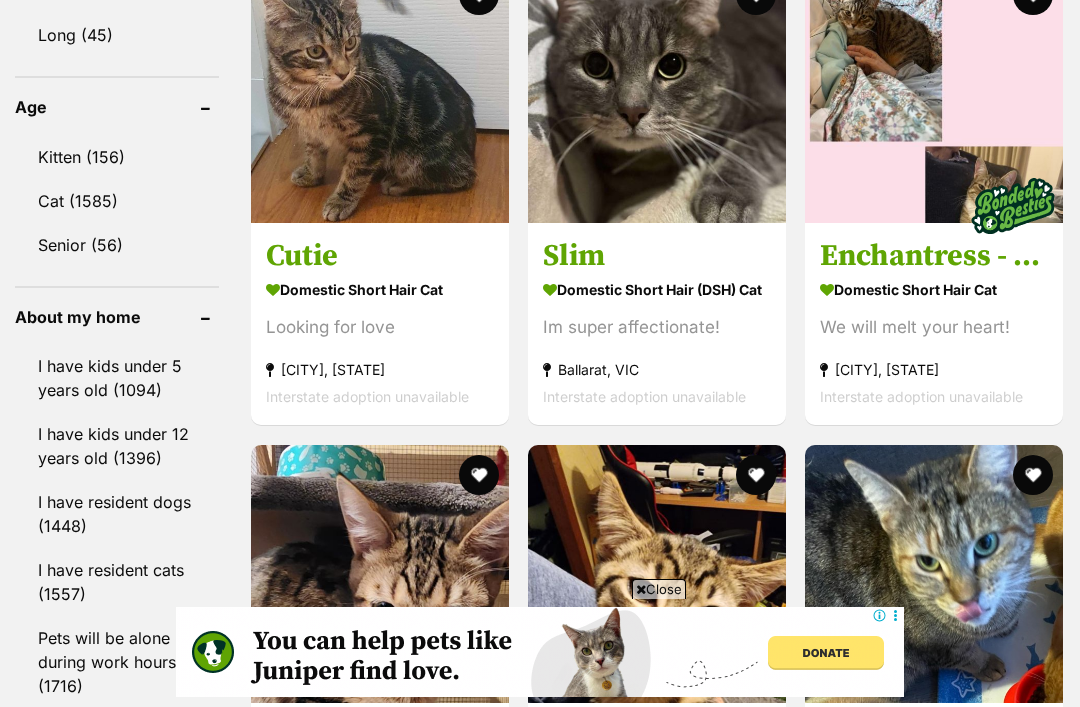 click on "Domestic Short Hair Cat
We will melt your heart!
Eltham, VIC
Interstate adoption unavailable" at bounding box center (934, 343) 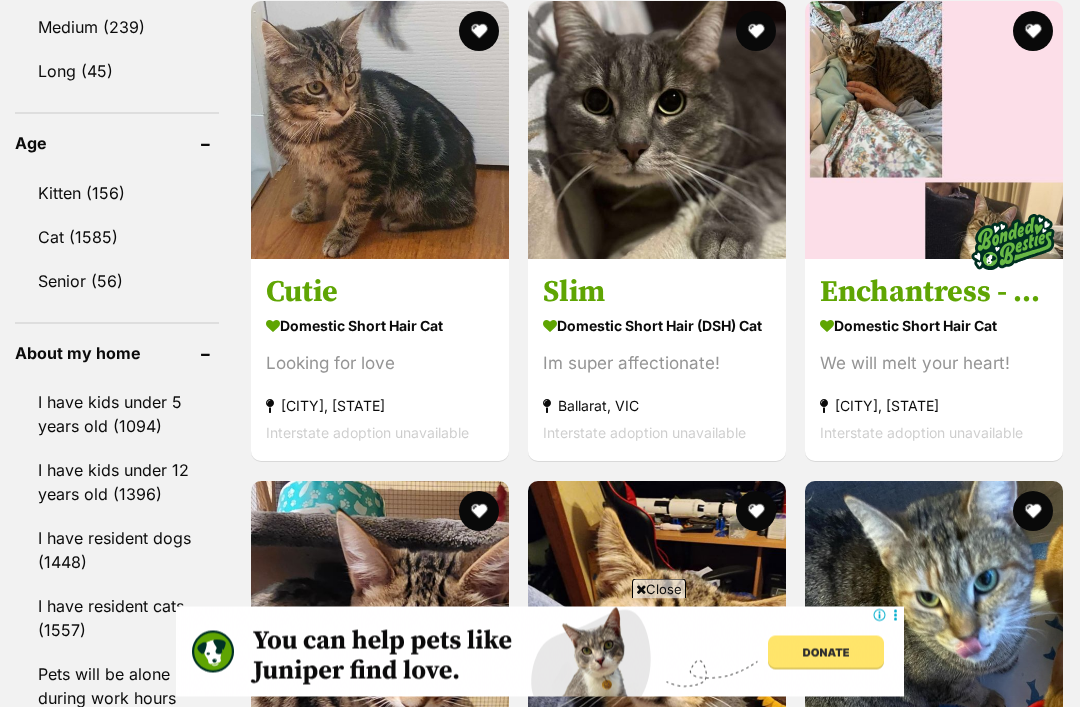 scroll, scrollTop: 2055, scrollLeft: 0, axis: vertical 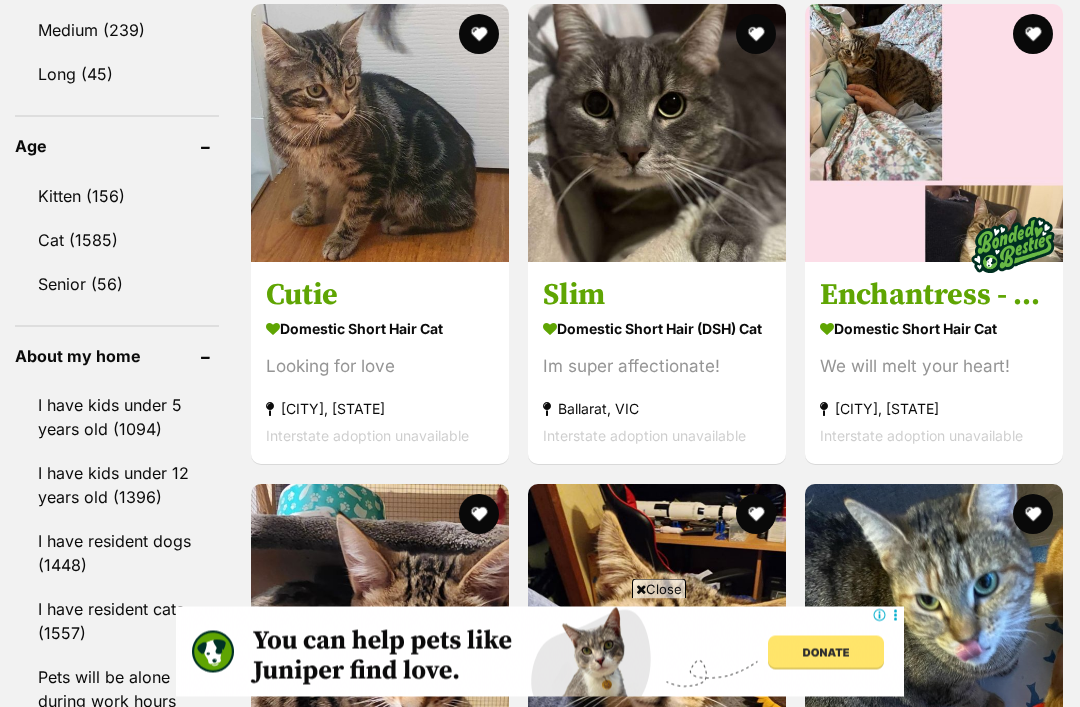 click on "Slim" at bounding box center (657, 297) 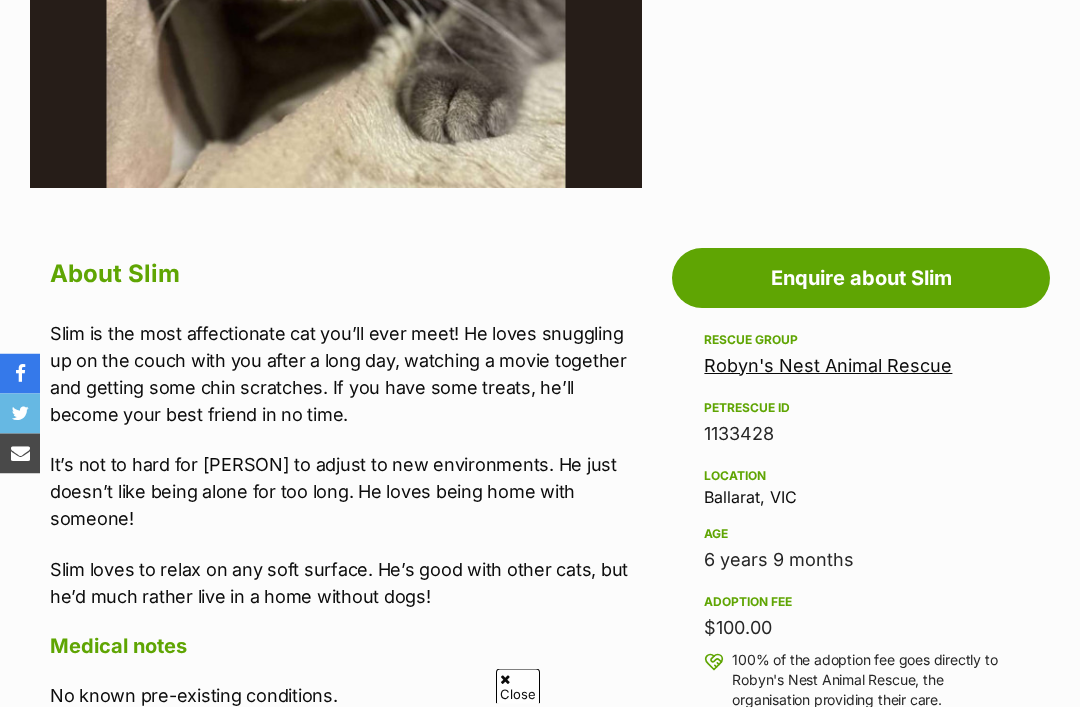 scroll, scrollTop: 818, scrollLeft: 0, axis: vertical 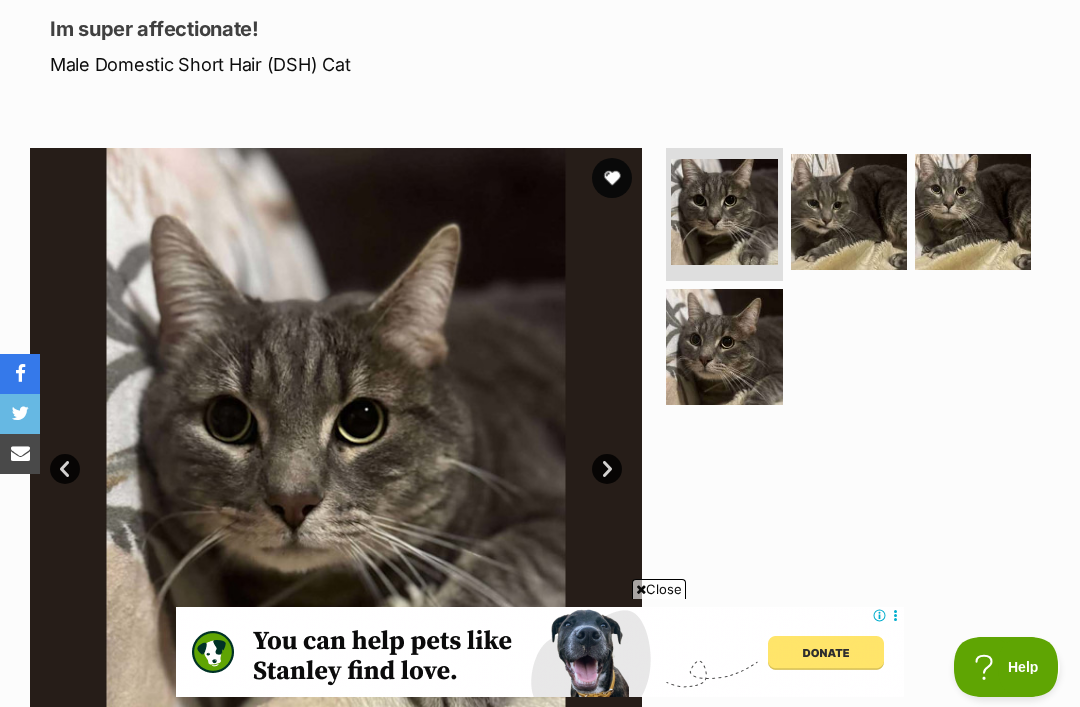click at bounding box center (849, 212) 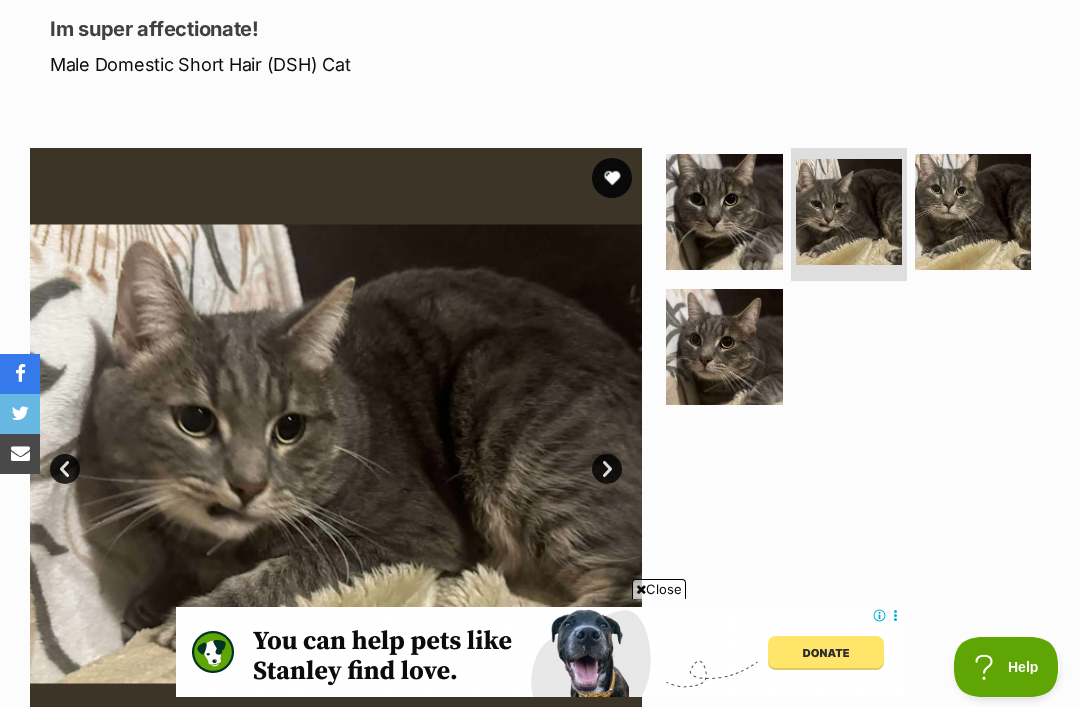 click at bounding box center (973, 212) 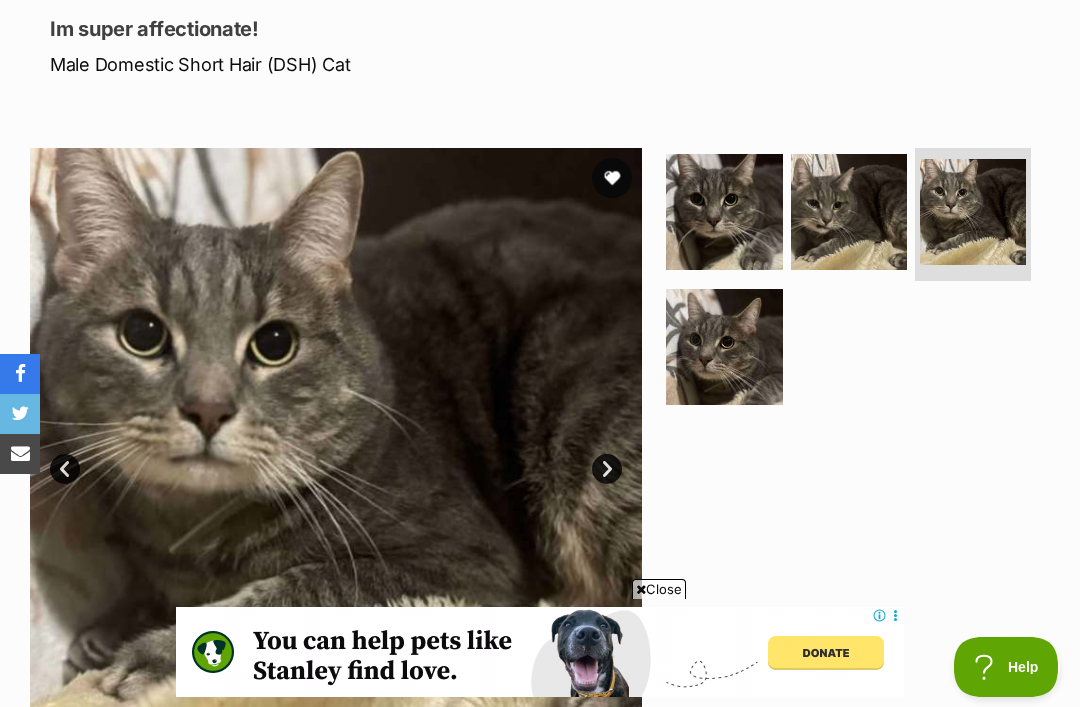 click at bounding box center (724, 347) 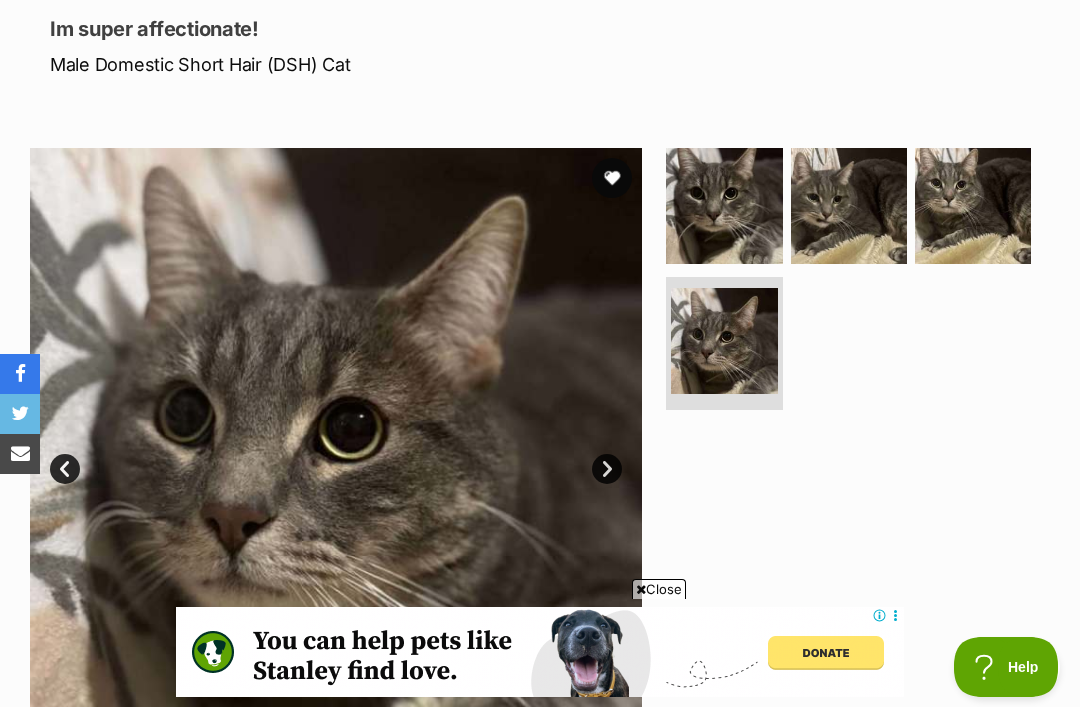 click at bounding box center (724, 206) 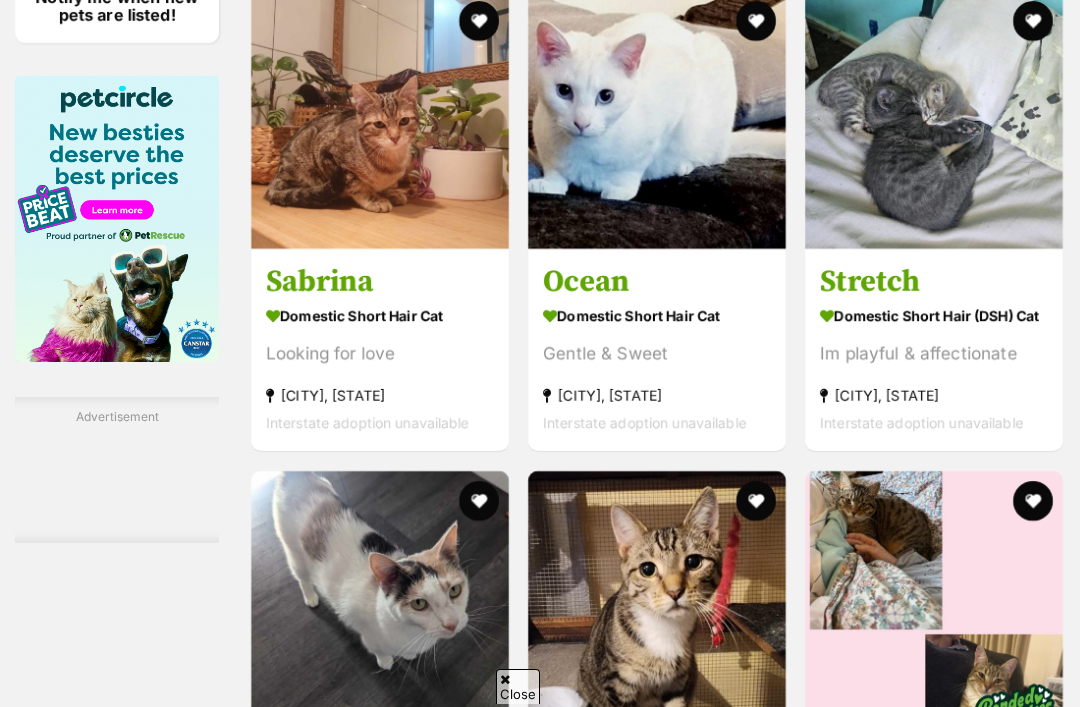 scroll, scrollTop: 3203, scrollLeft: 0, axis: vertical 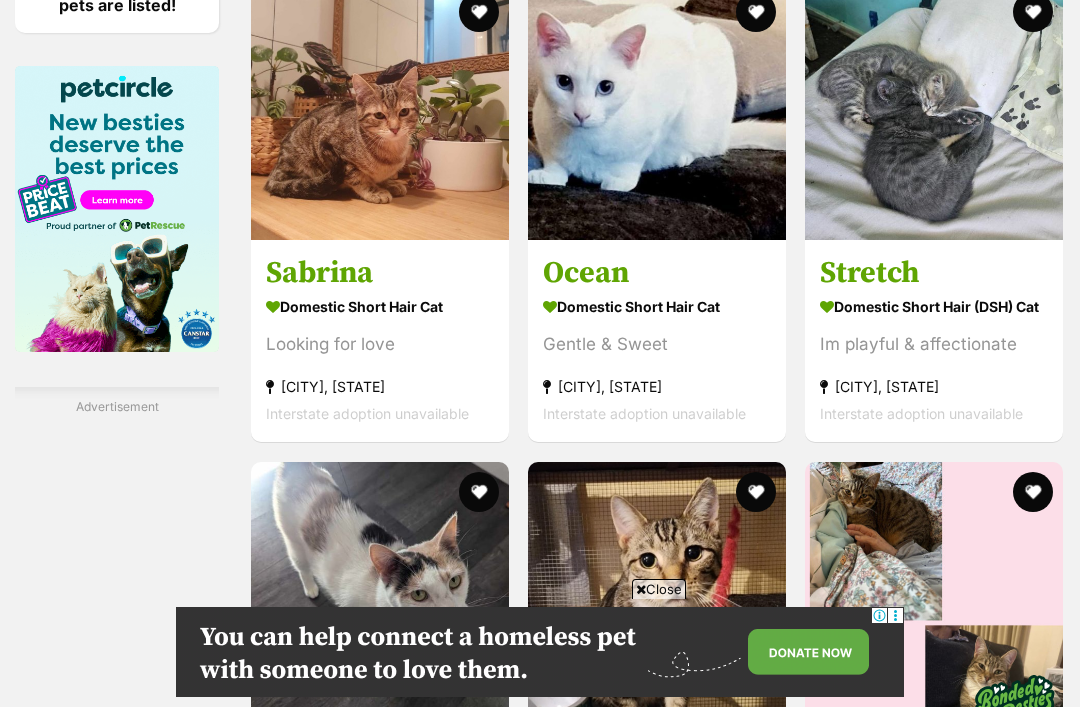 click on "Stretch" at bounding box center [934, 274] 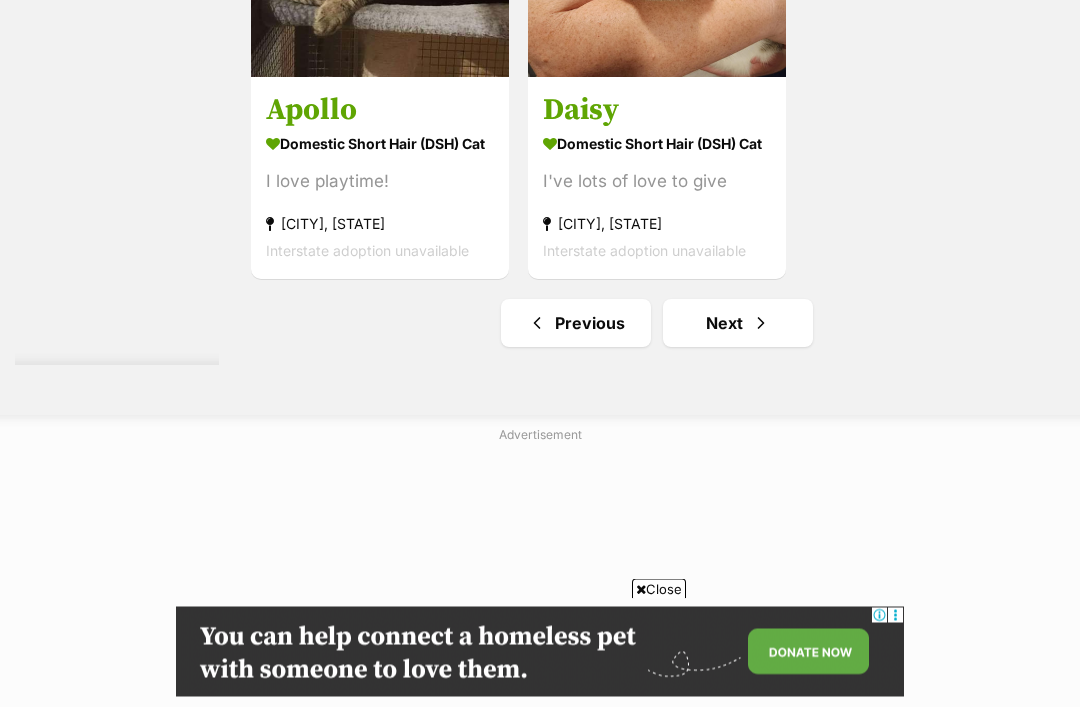 scroll, scrollTop: 4695, scrollLeft: 0, axis: vertical 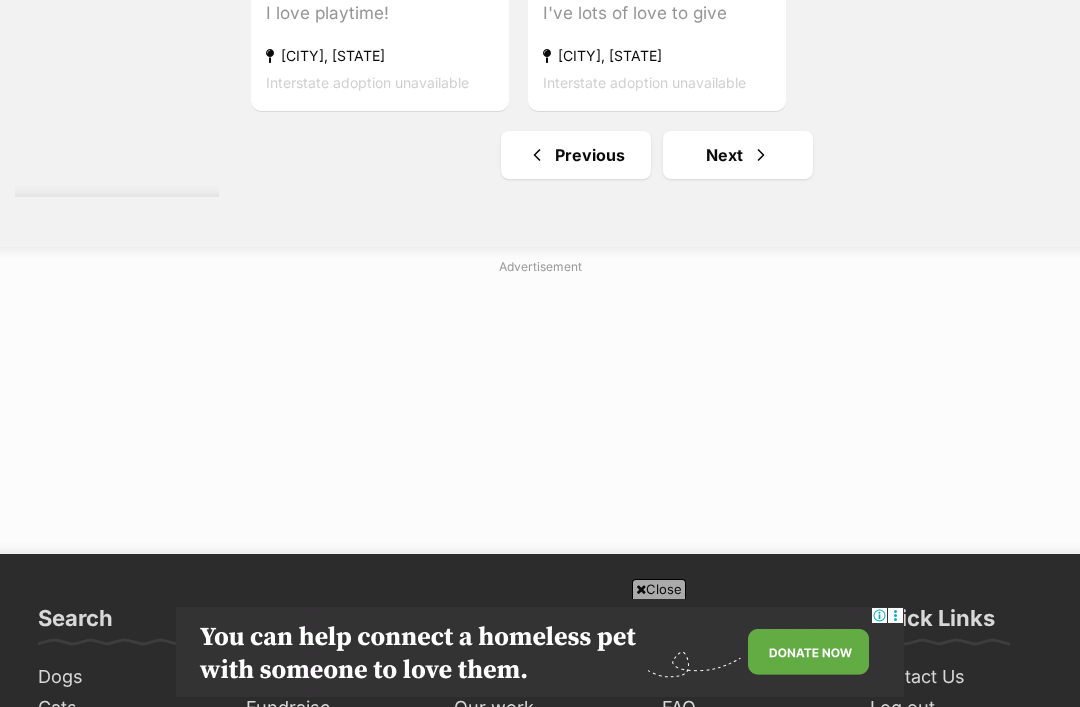 click on "Next" at bounding box center (738, 155) 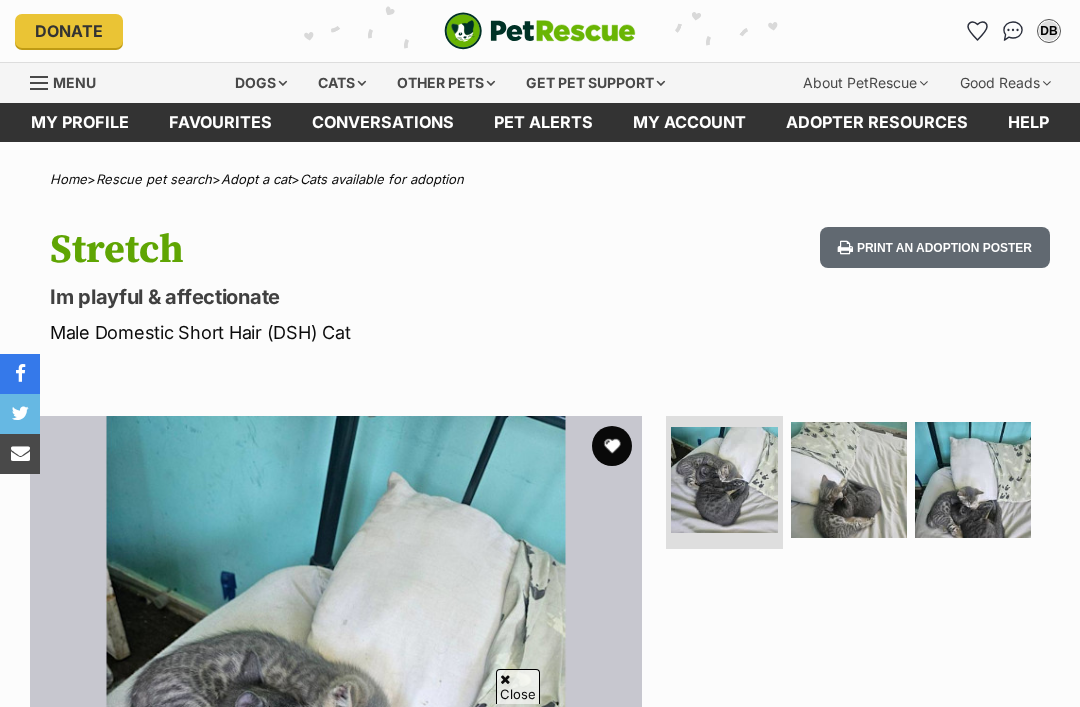 scroll, scrollTop: 843, scrollLeft: 0, axis: vertical 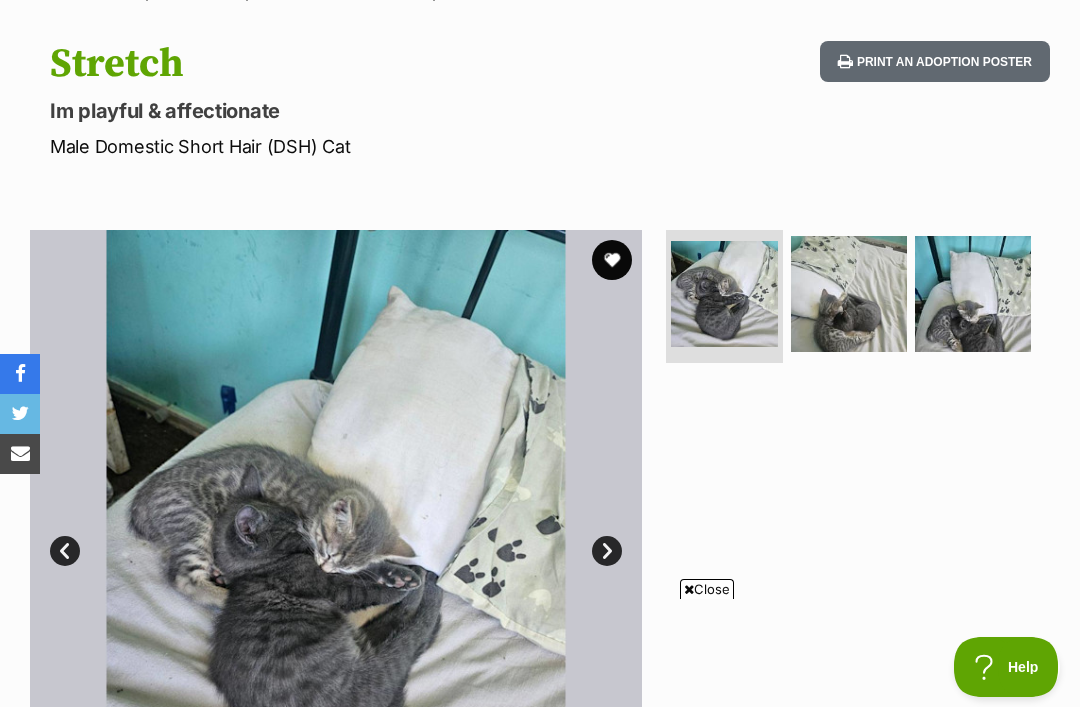 click at bounding box center [849, 294] 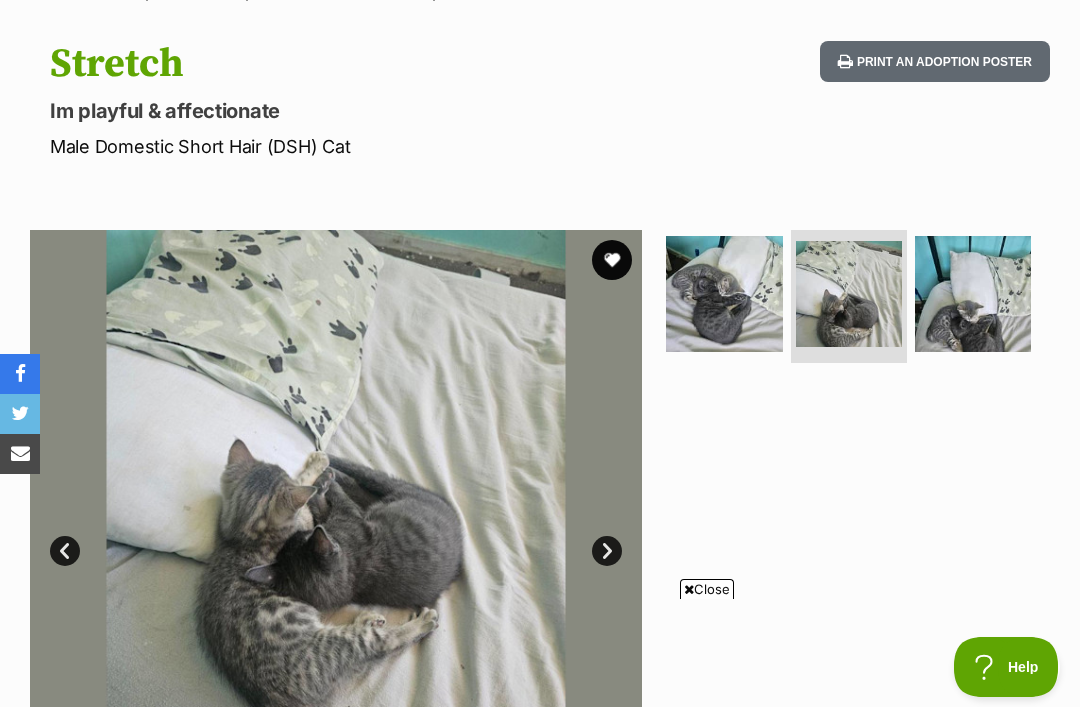click at bounding box center (973, 294) 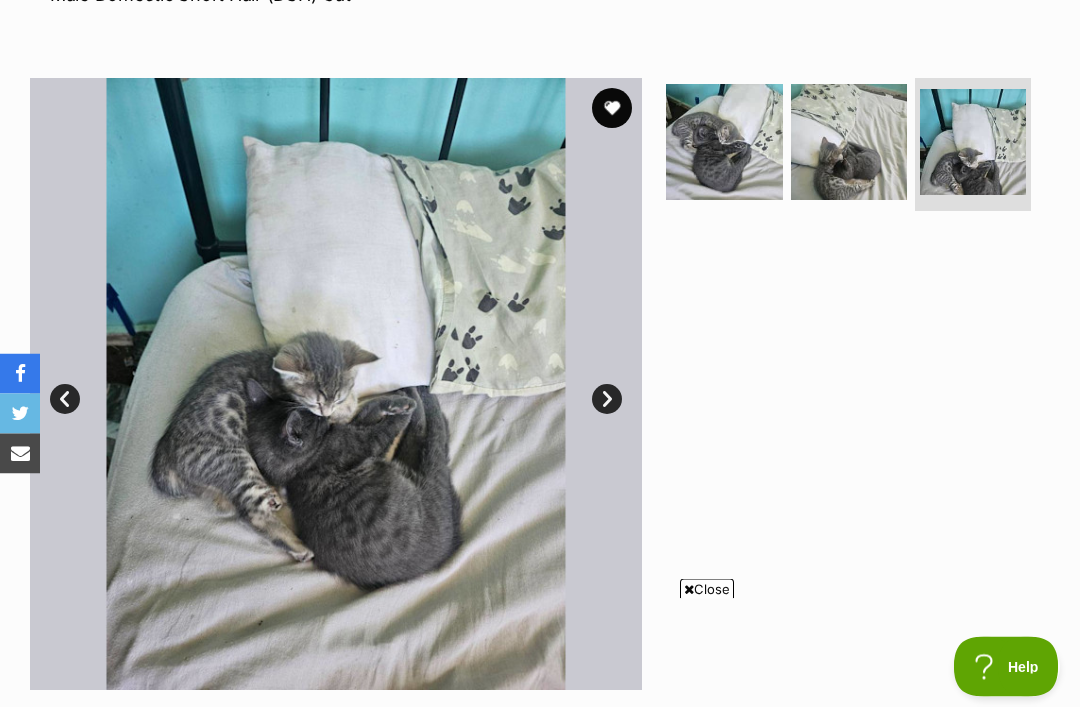 scroll, scrollTop: 338, scrollLeft: 0, axis: vertical 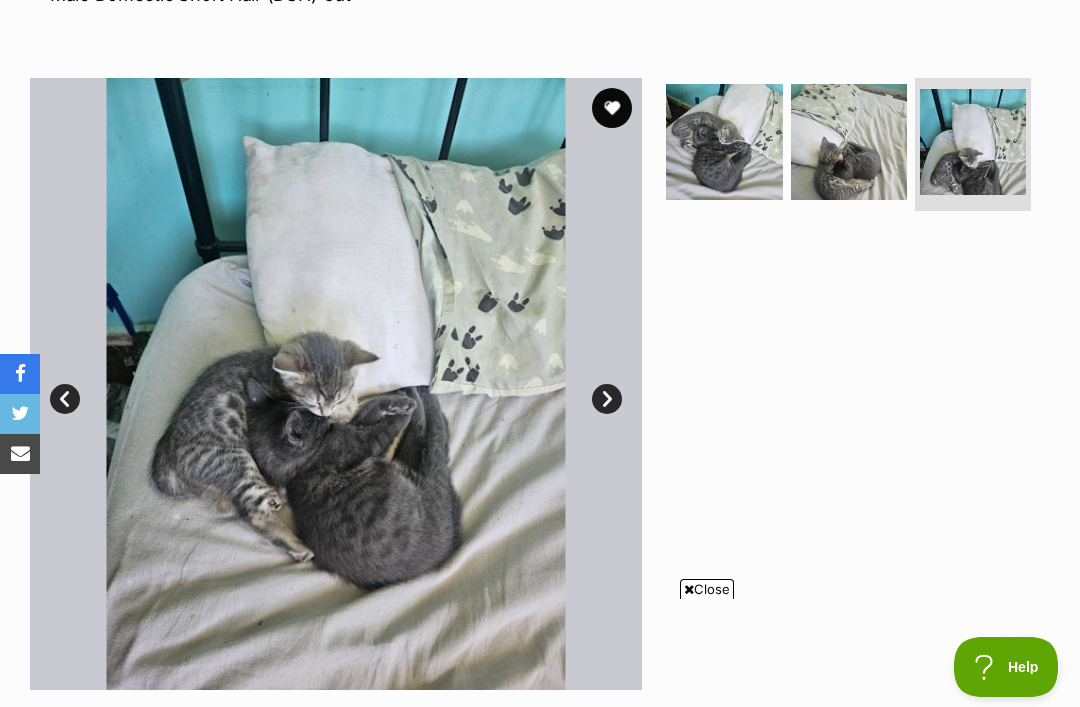 click at bounding box center (724, 142) 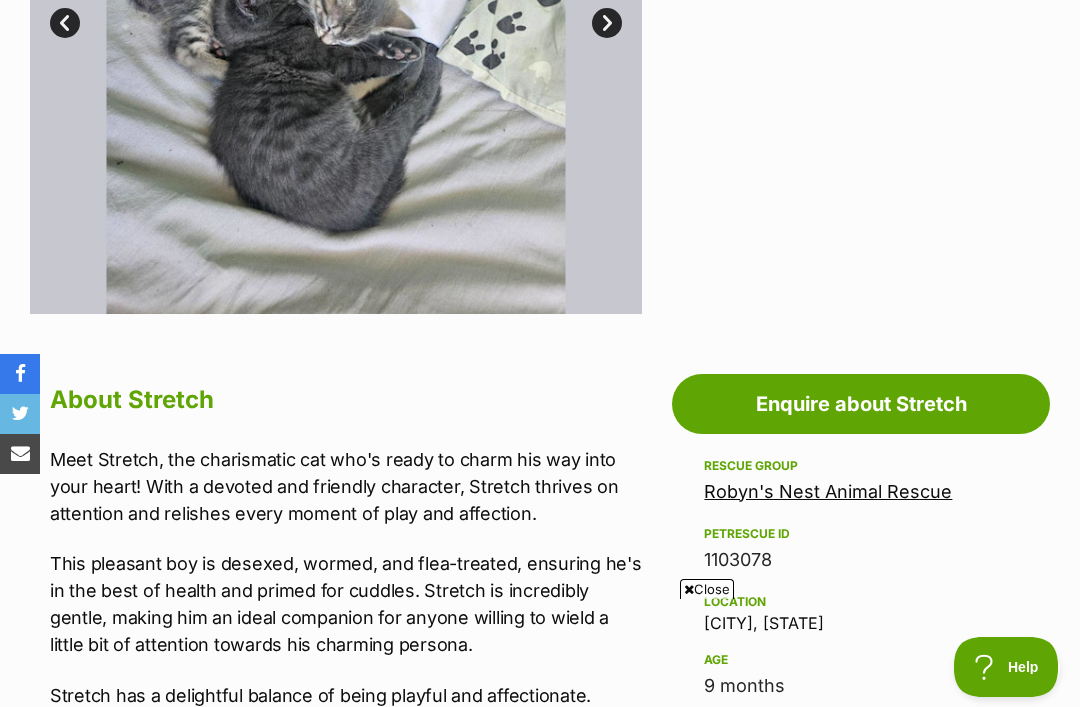 scroll, scrollTop: 659, scrollLeft: 0, axis: vertical 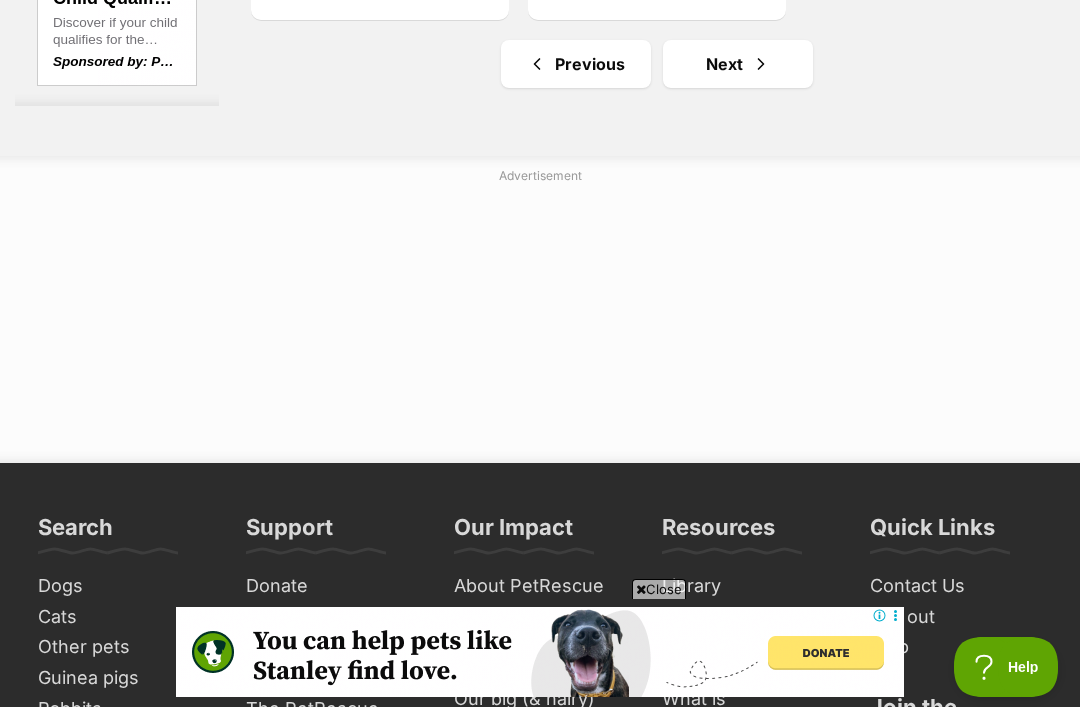 click on "Next" at bounding box center (738, 64) 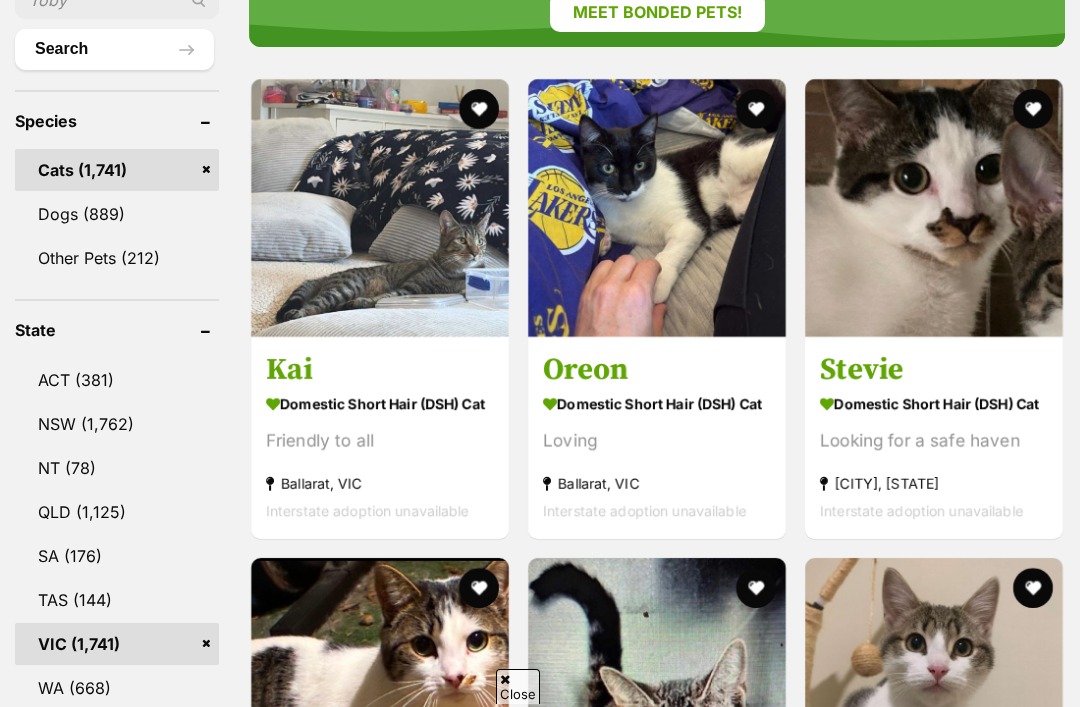 scroll, scrollTop: 0, scrollLeft: 0, axis: both 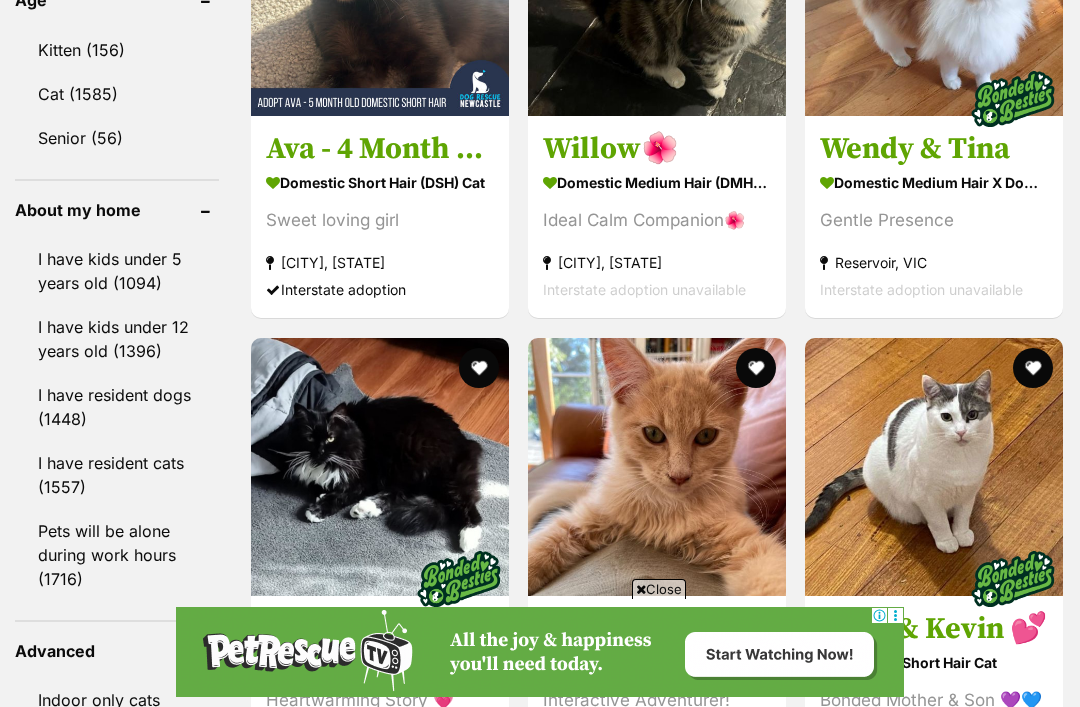 click at bounding box center [934, 467] 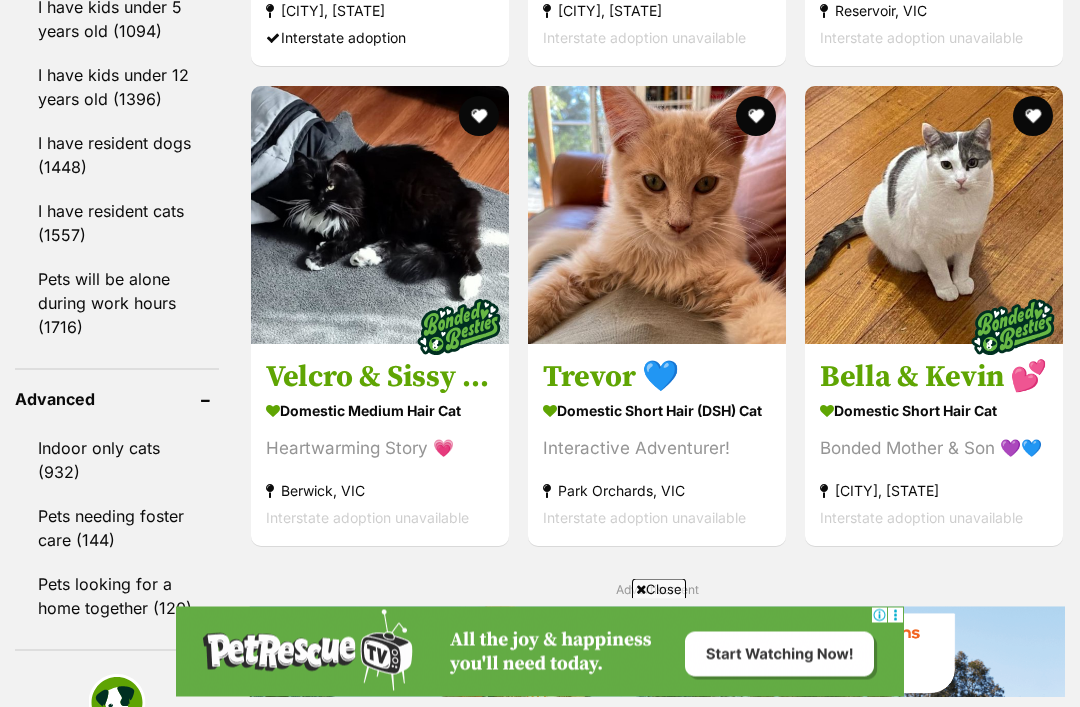 scroll, scrollTop: 2454, scrollLeft: 0, axis: vertical 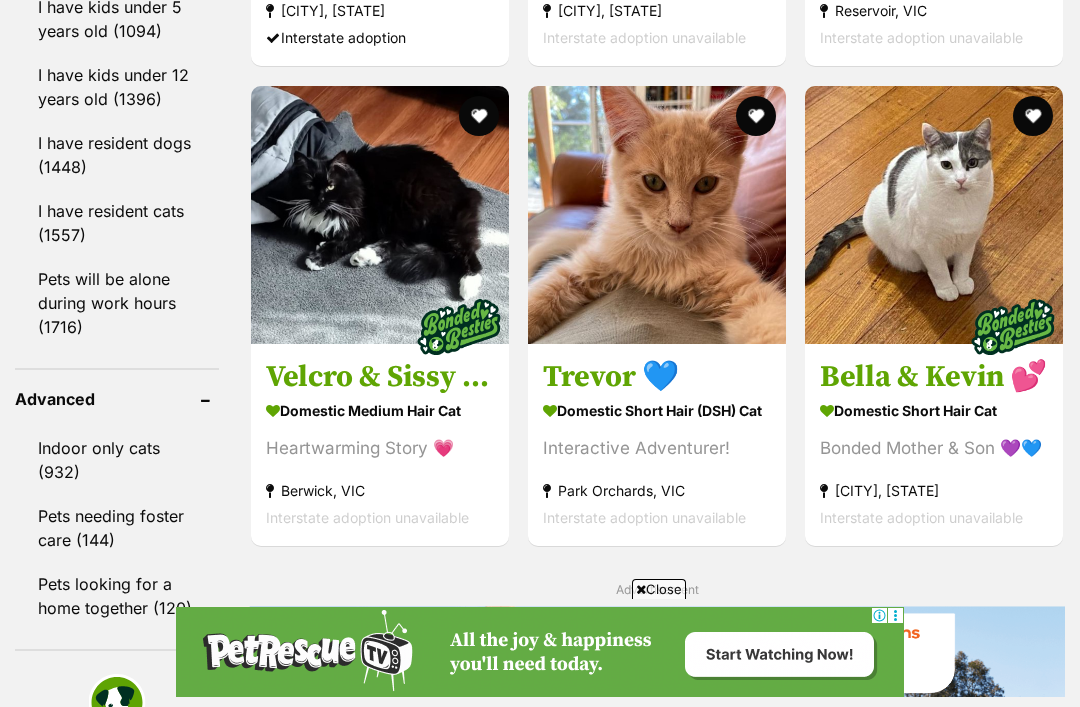 click at bounding box center (934, 215) 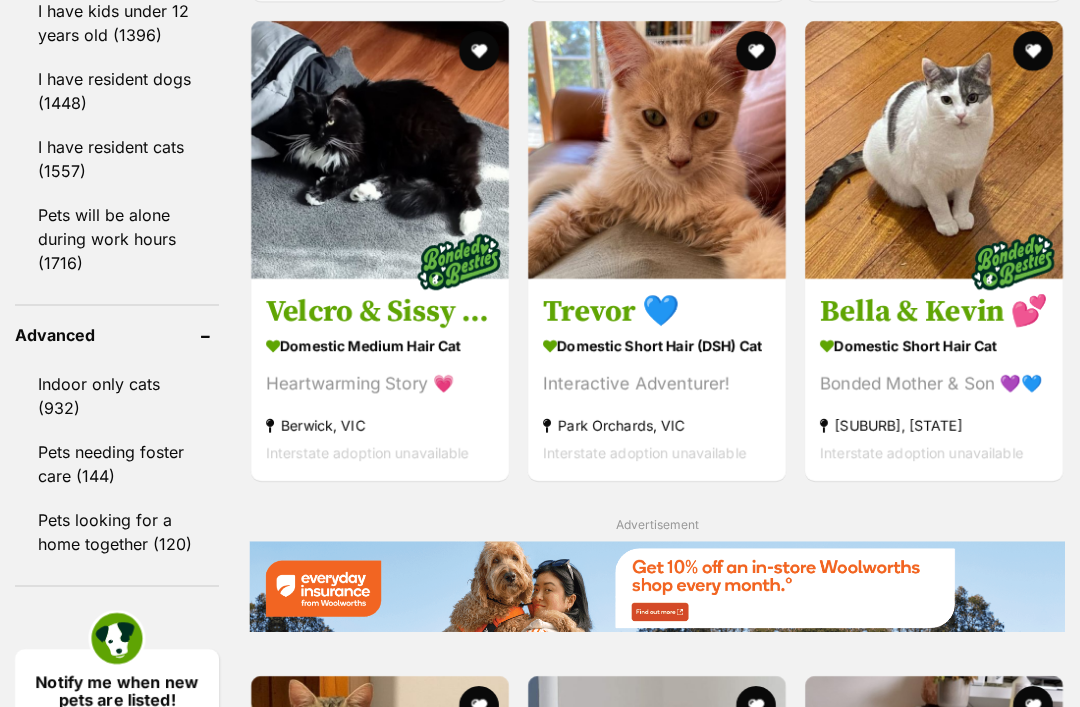 scroll, scrollTop: 2699, scrollLeft: 0, axis: vertical 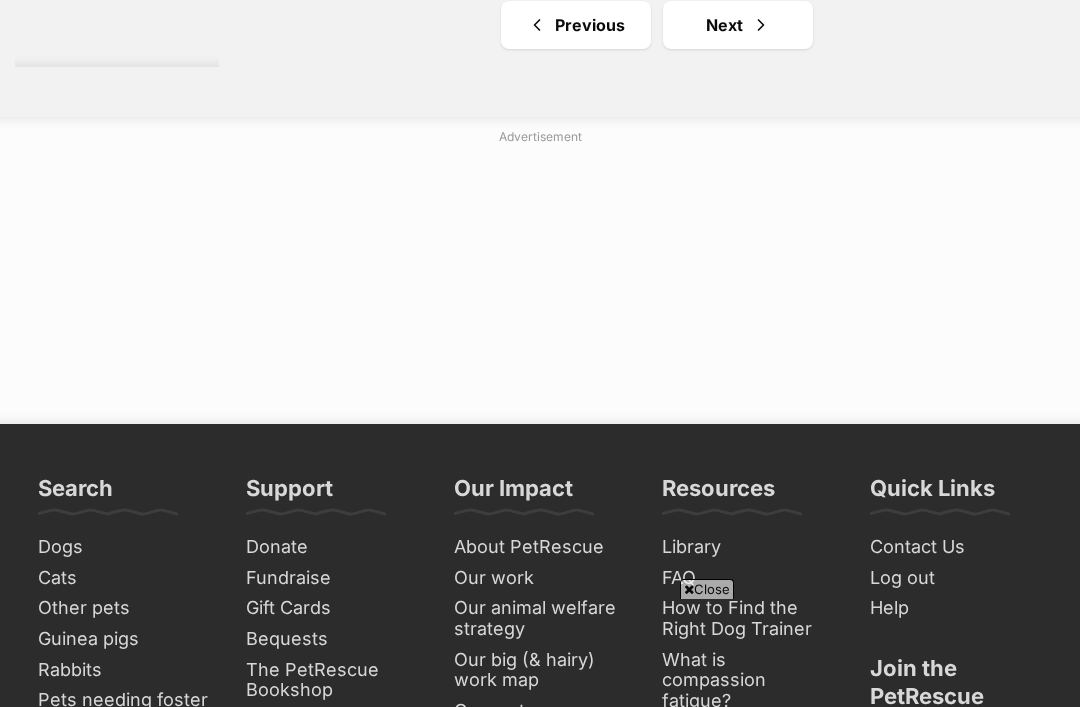 click on "Next" at bounding box center [738, 25] 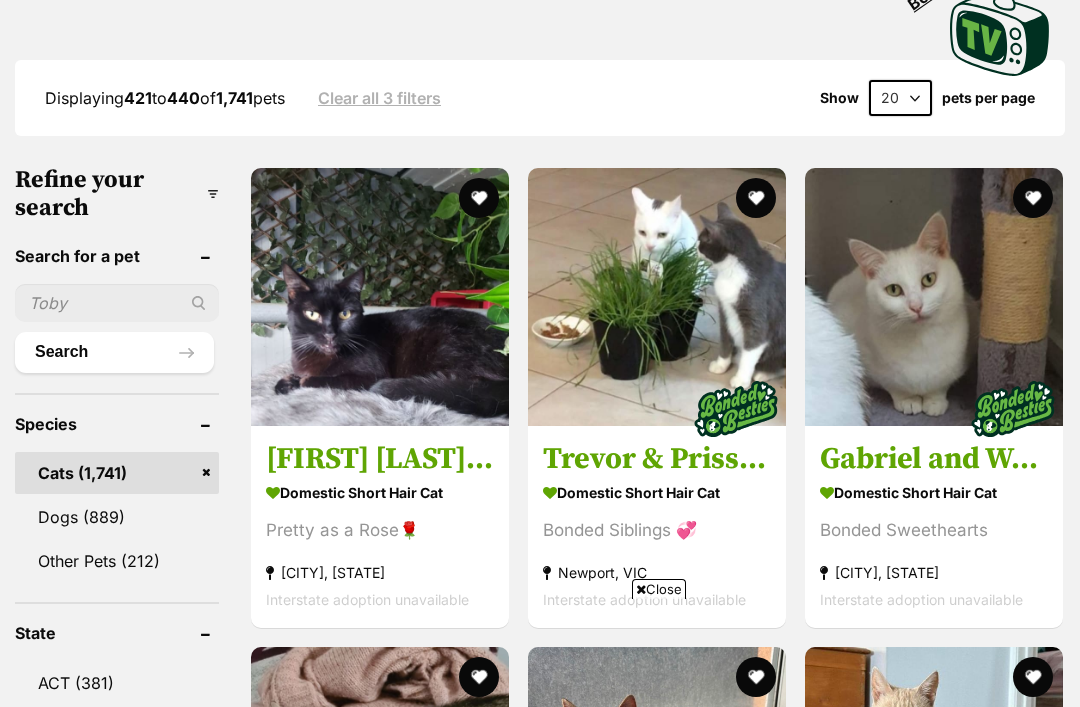 scroll, scrollTop: 528, scrollLeft: 0, axis: vertical 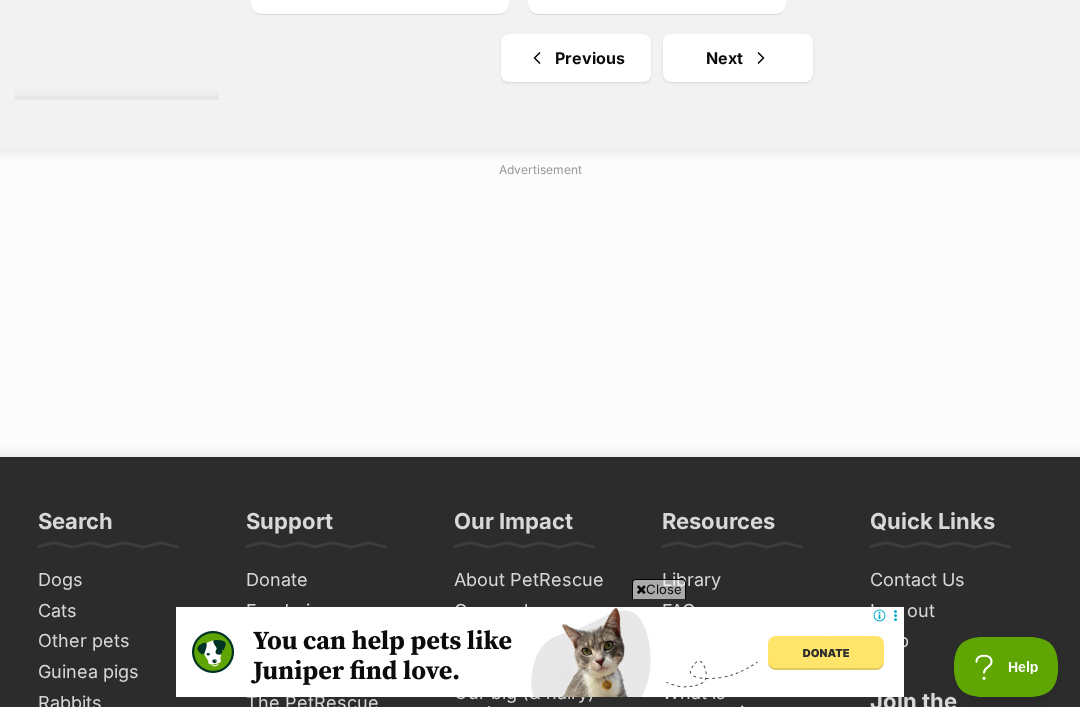 click on "Next" at bounding box center (738, 58) 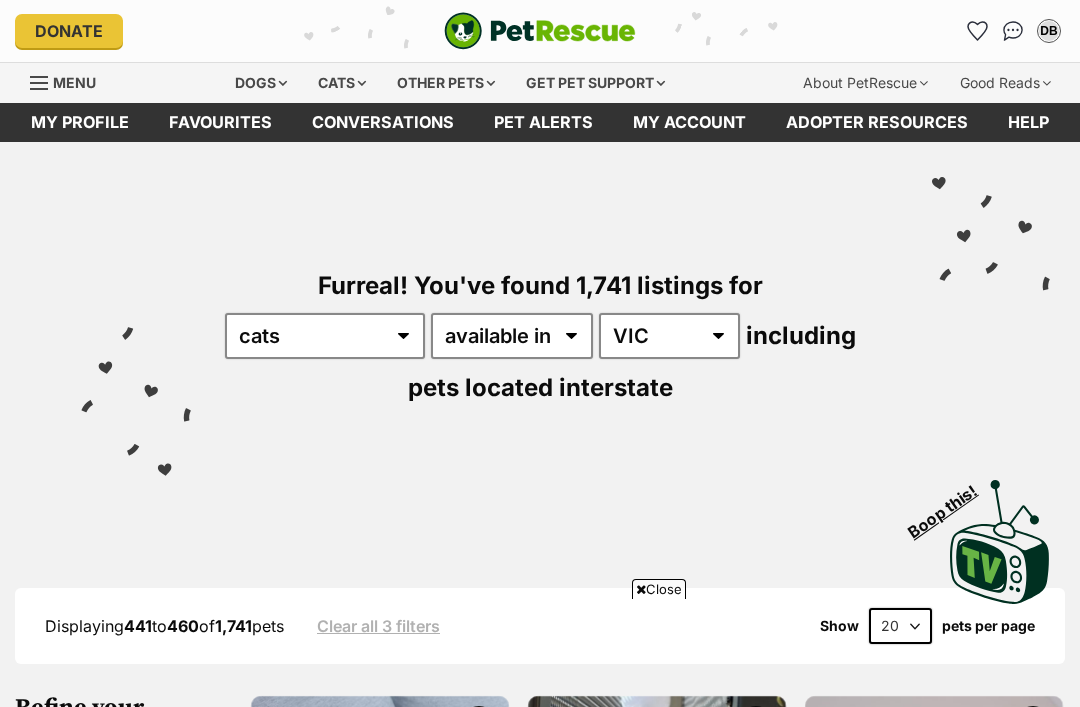 scroll, scrollTop: 1235, scrollLeft: 0, axis: vertical 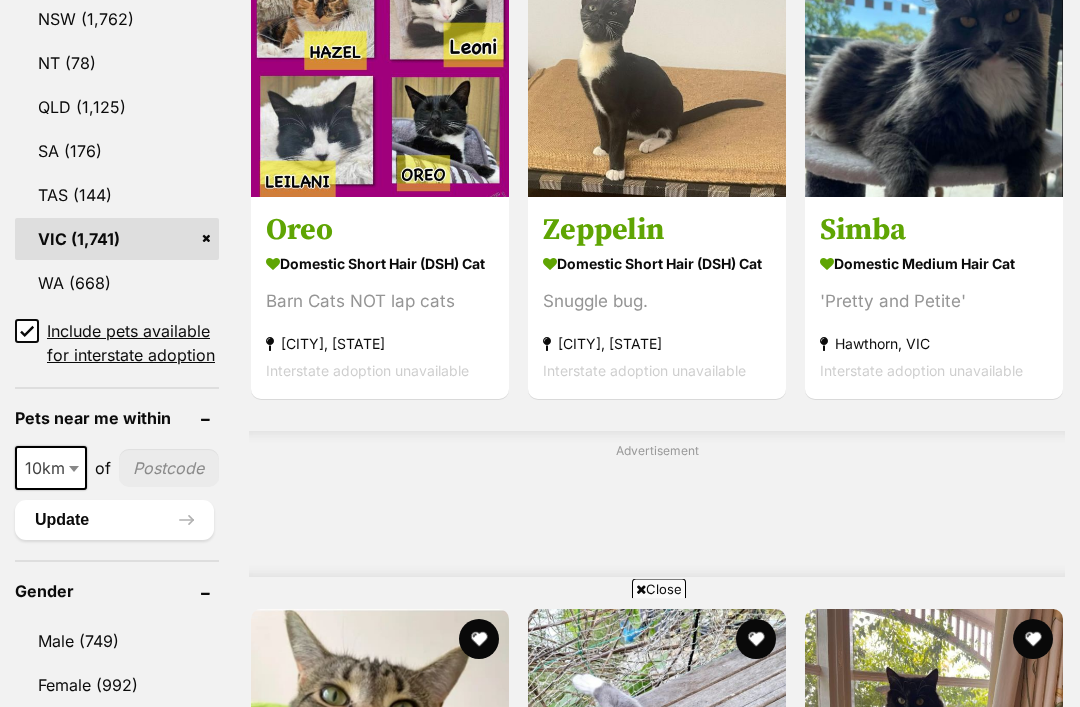 click on "Simba" at bounding box center [934, 231] 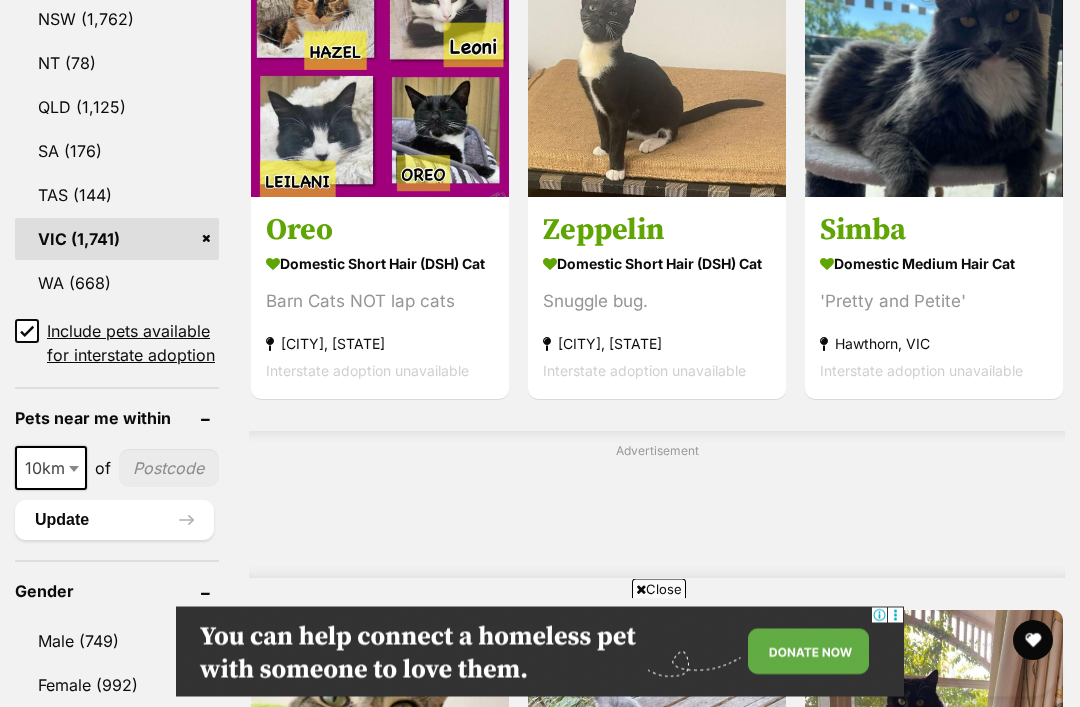 scroll, scrollTop: 1852, scrollLeft: 0, axis: vertical 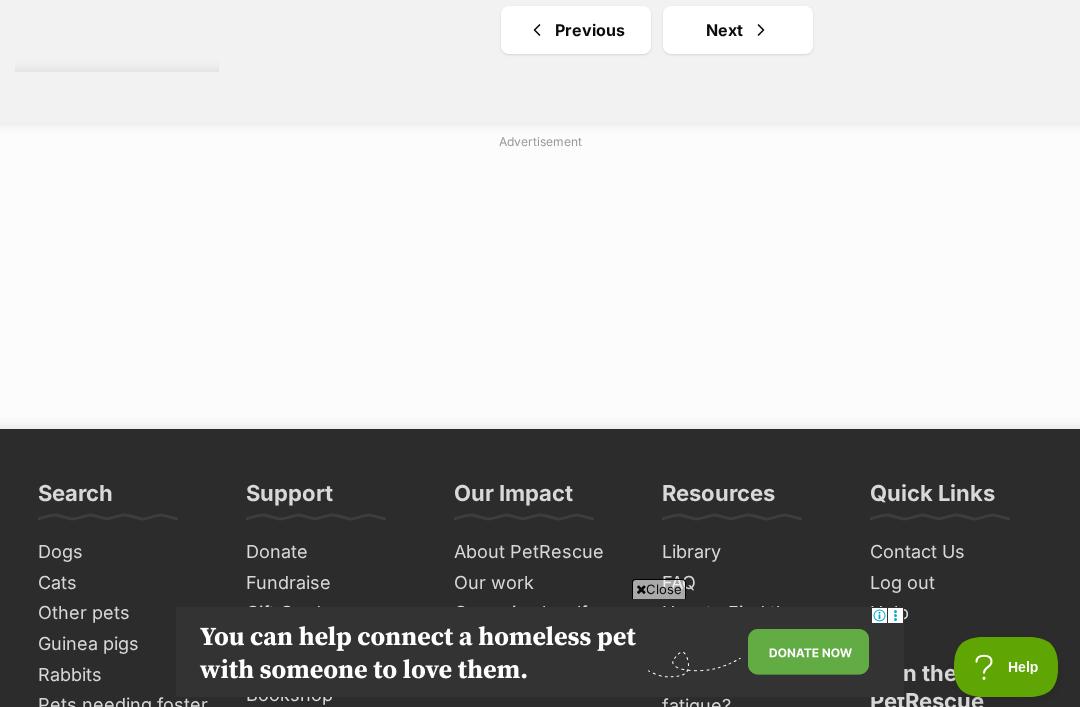 click on "Next" at bounding box center [738, 30] 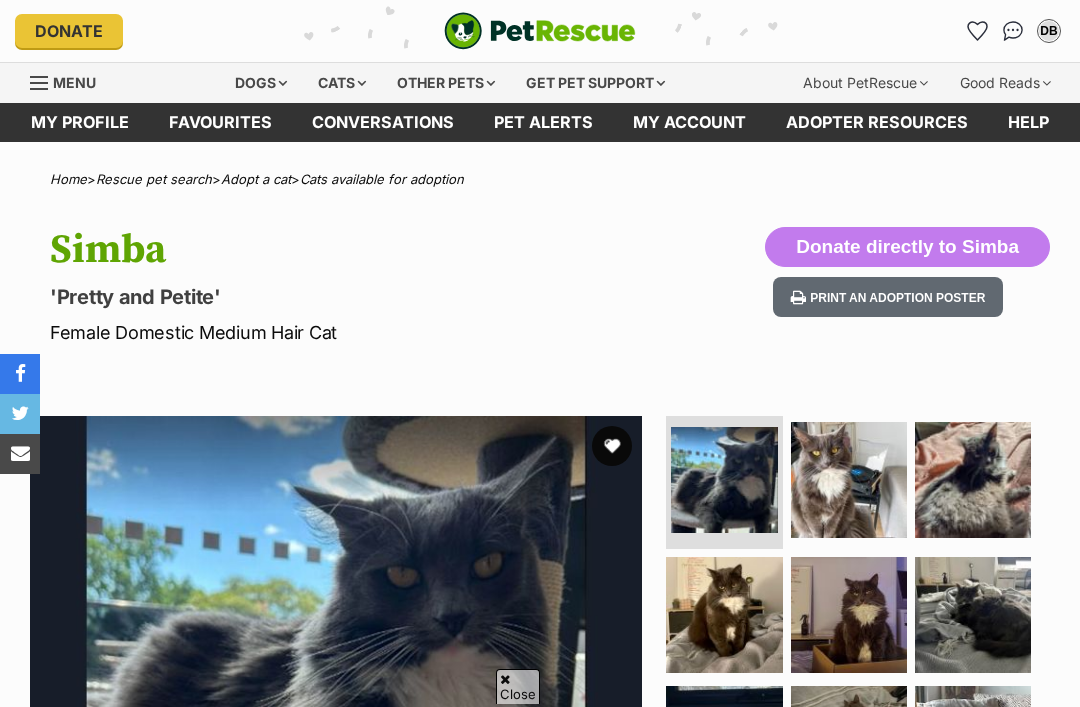 click at bounding box center (849, 480) 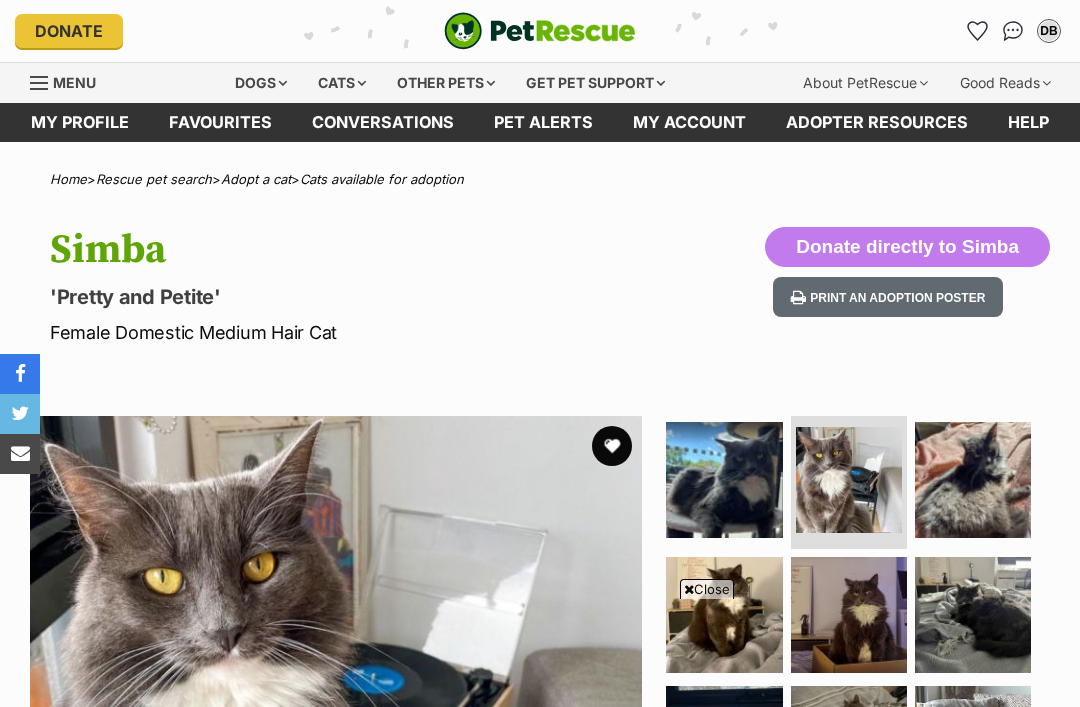 scroll, scrollTop: 292, scrollLeft: 0, axis: vertical 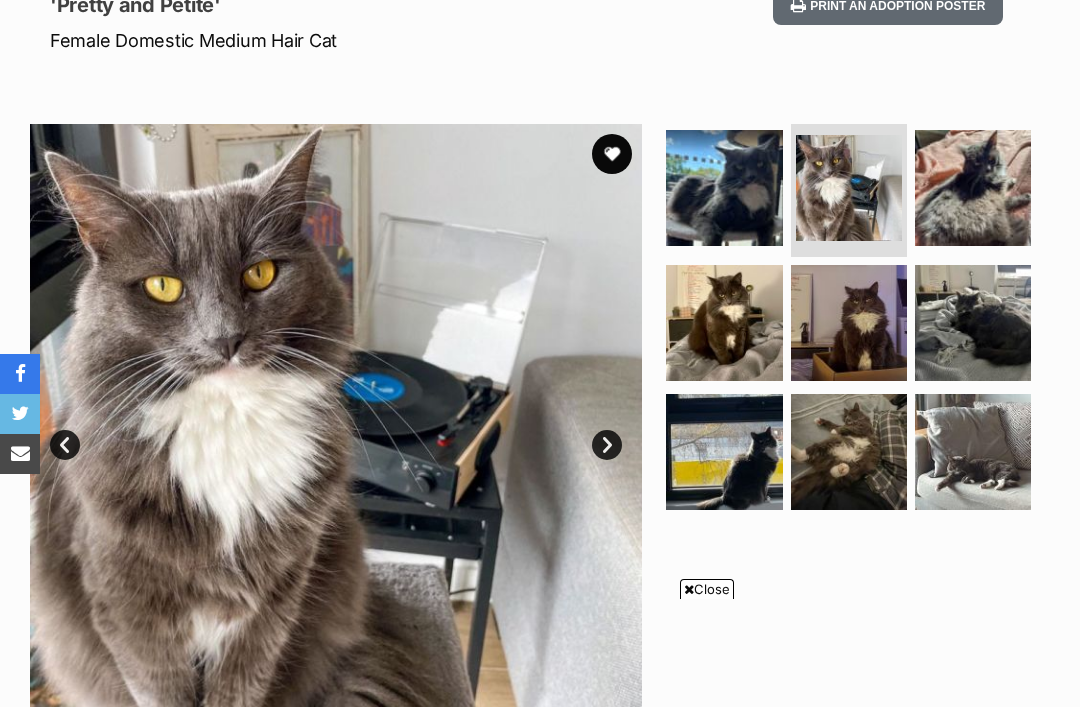 click at bounding box center (973, 452) 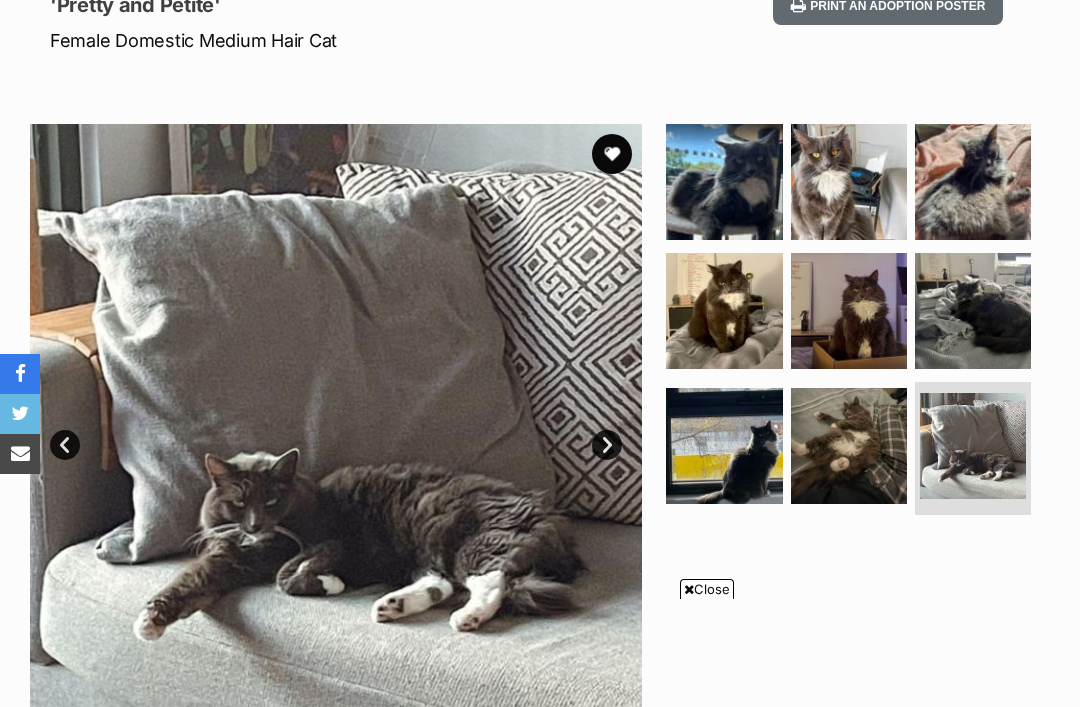 click at bounding box center [724, 446] 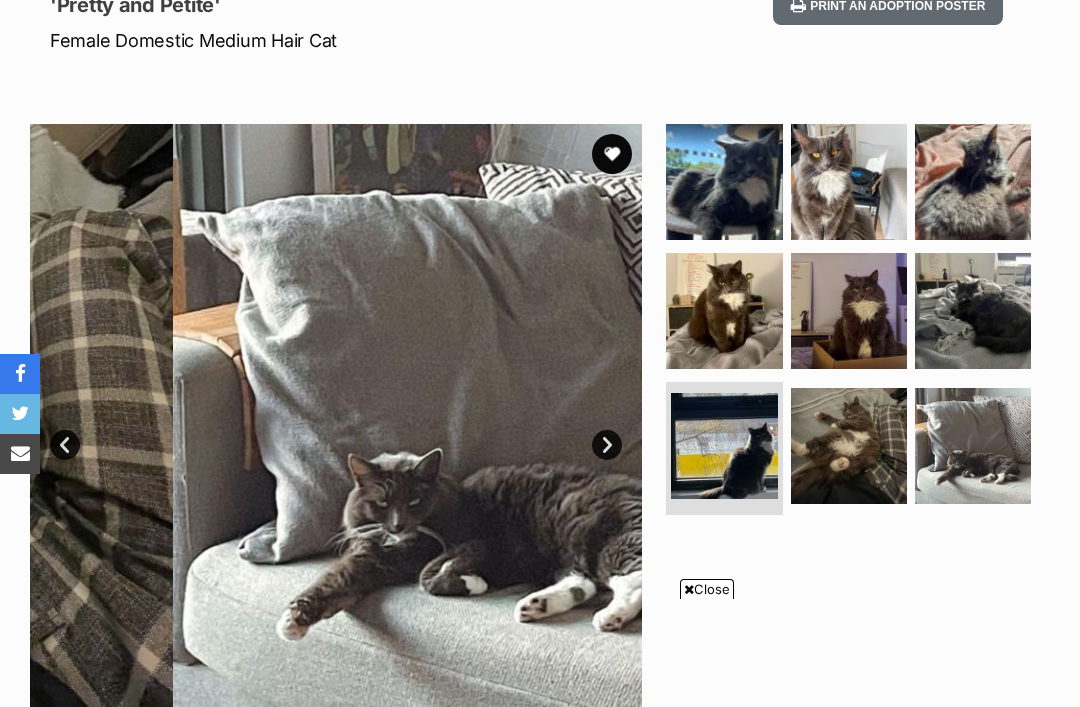 scroll, scrollTop: 292, scrollLeft: 0, axis: vertical 